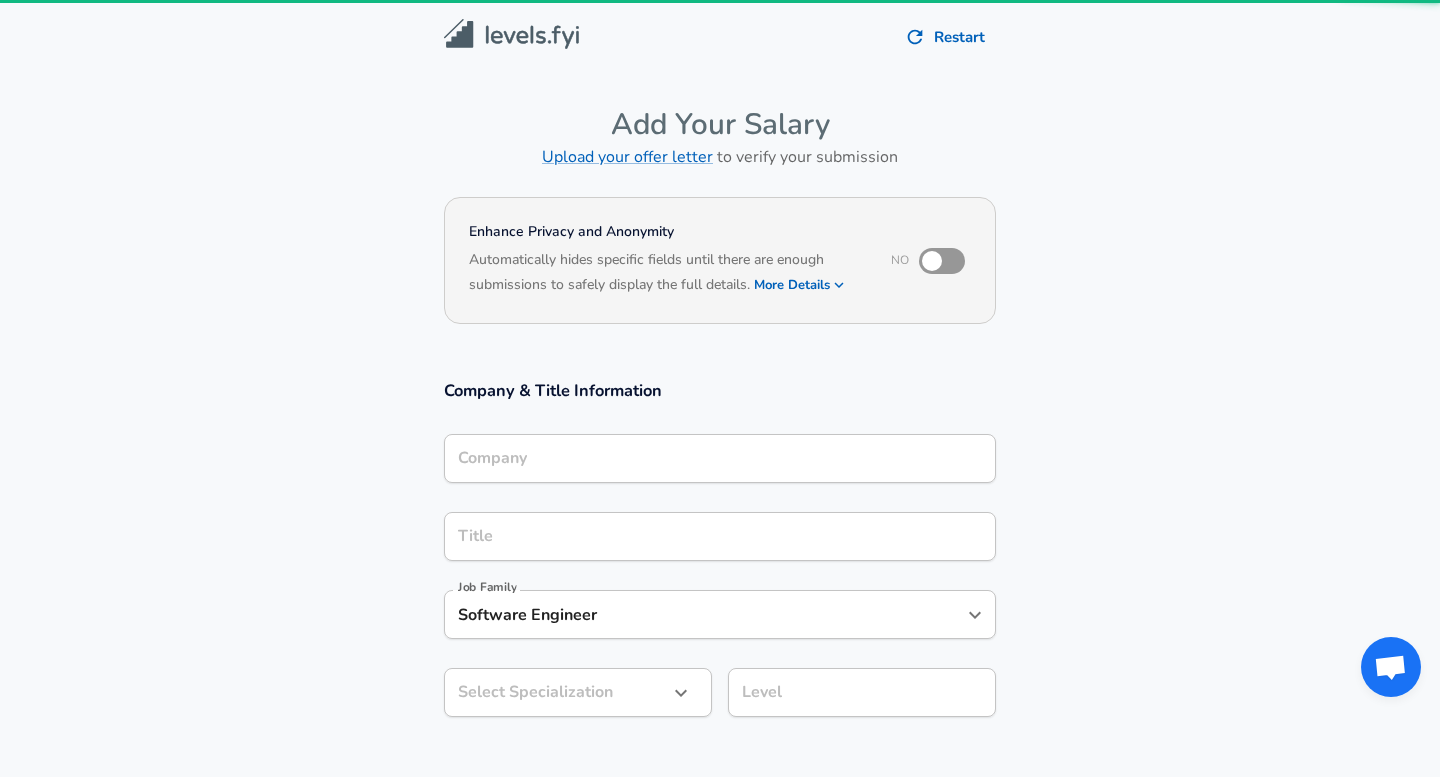 scroll, scrollTop: 0, scrollLeft: 0, axis: both 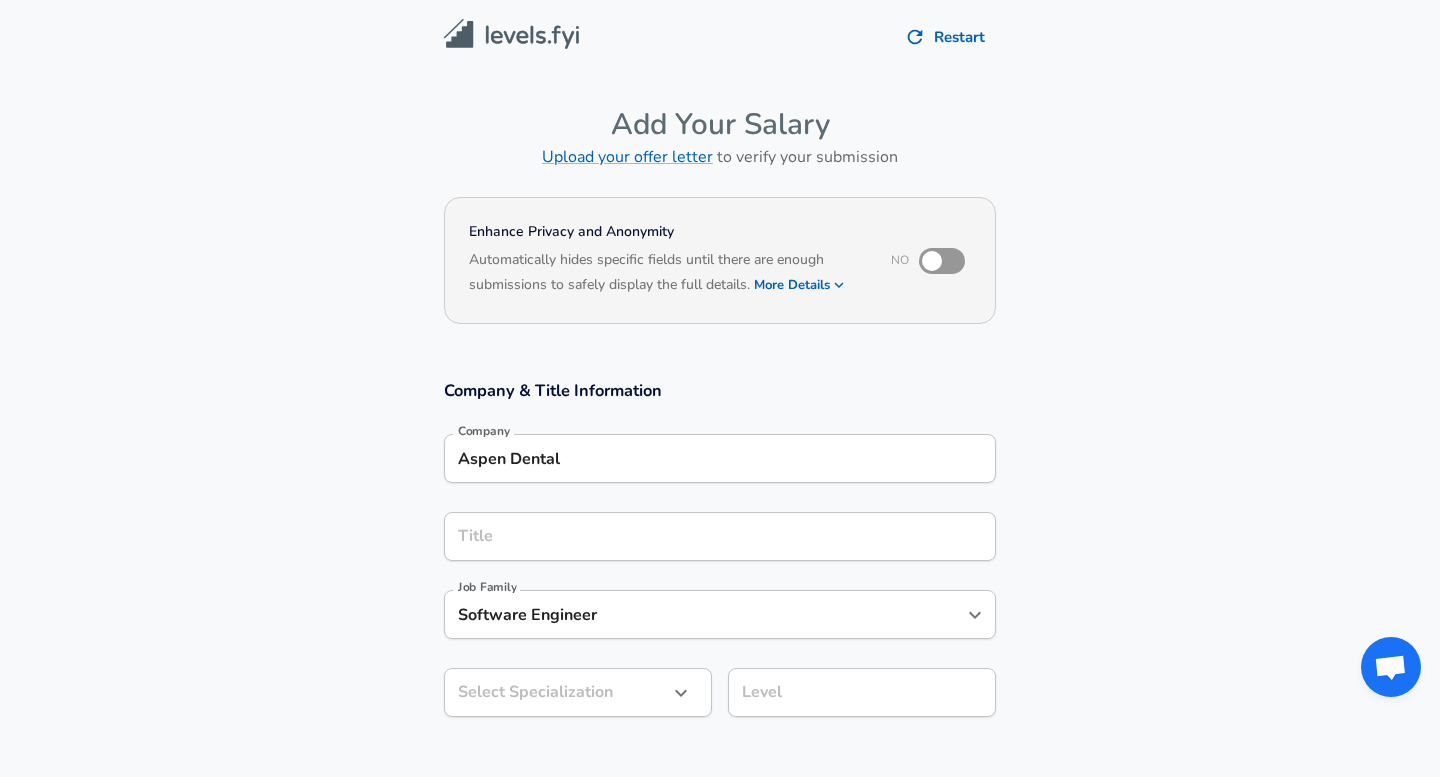 click on "Title" at bounding box center (720, 536) 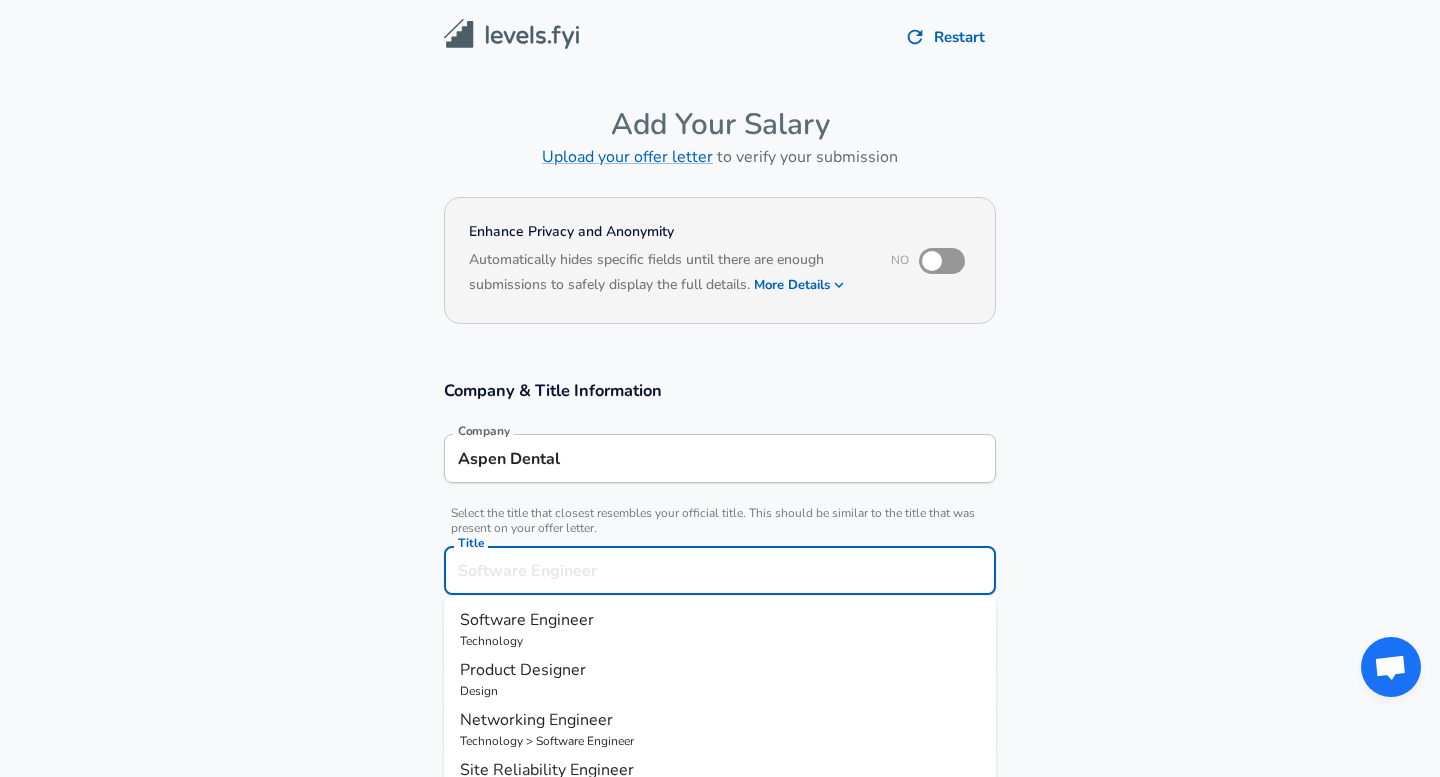 scroll, scrollTop: 40, scrollLeft: 0, axis: vertical 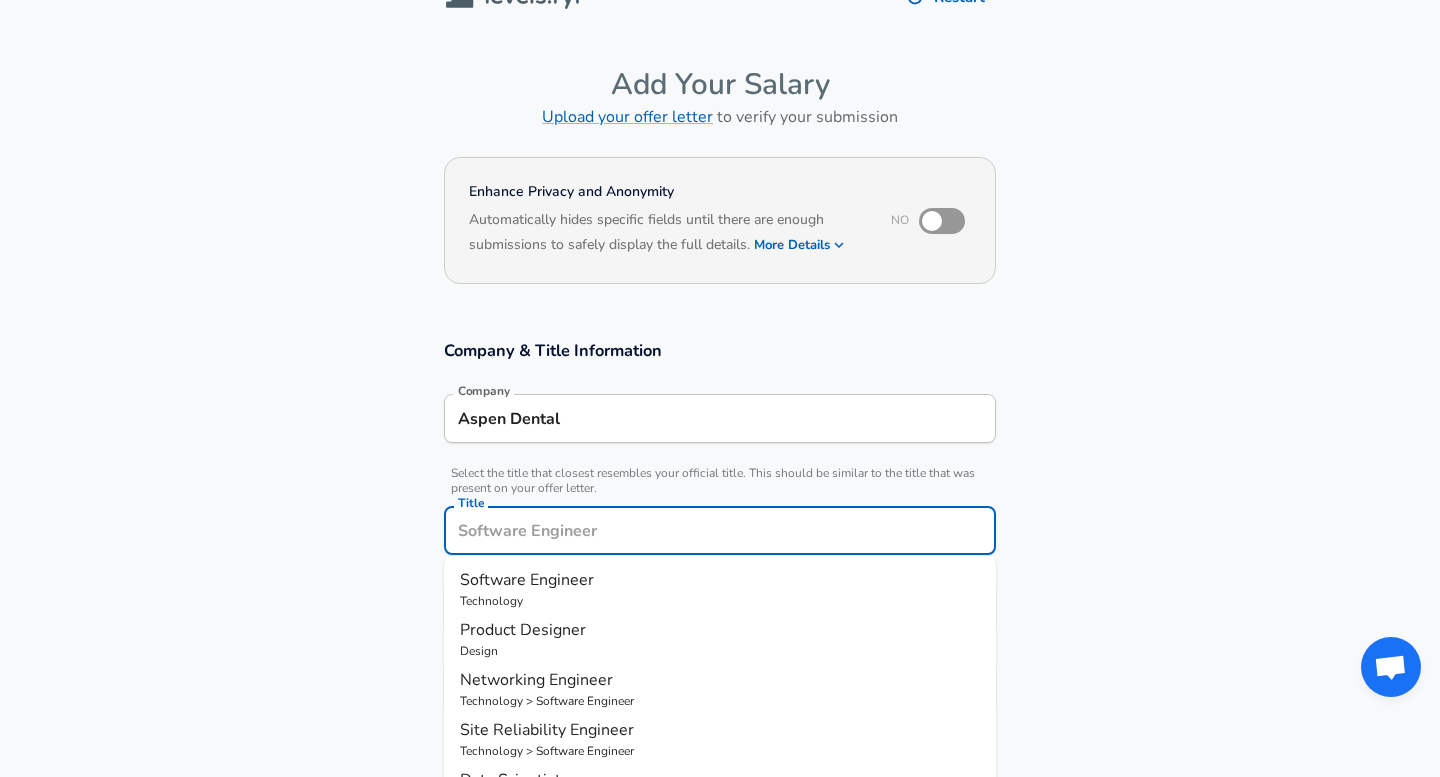 click on "Software Engineer" at bounding box center (720, 580) 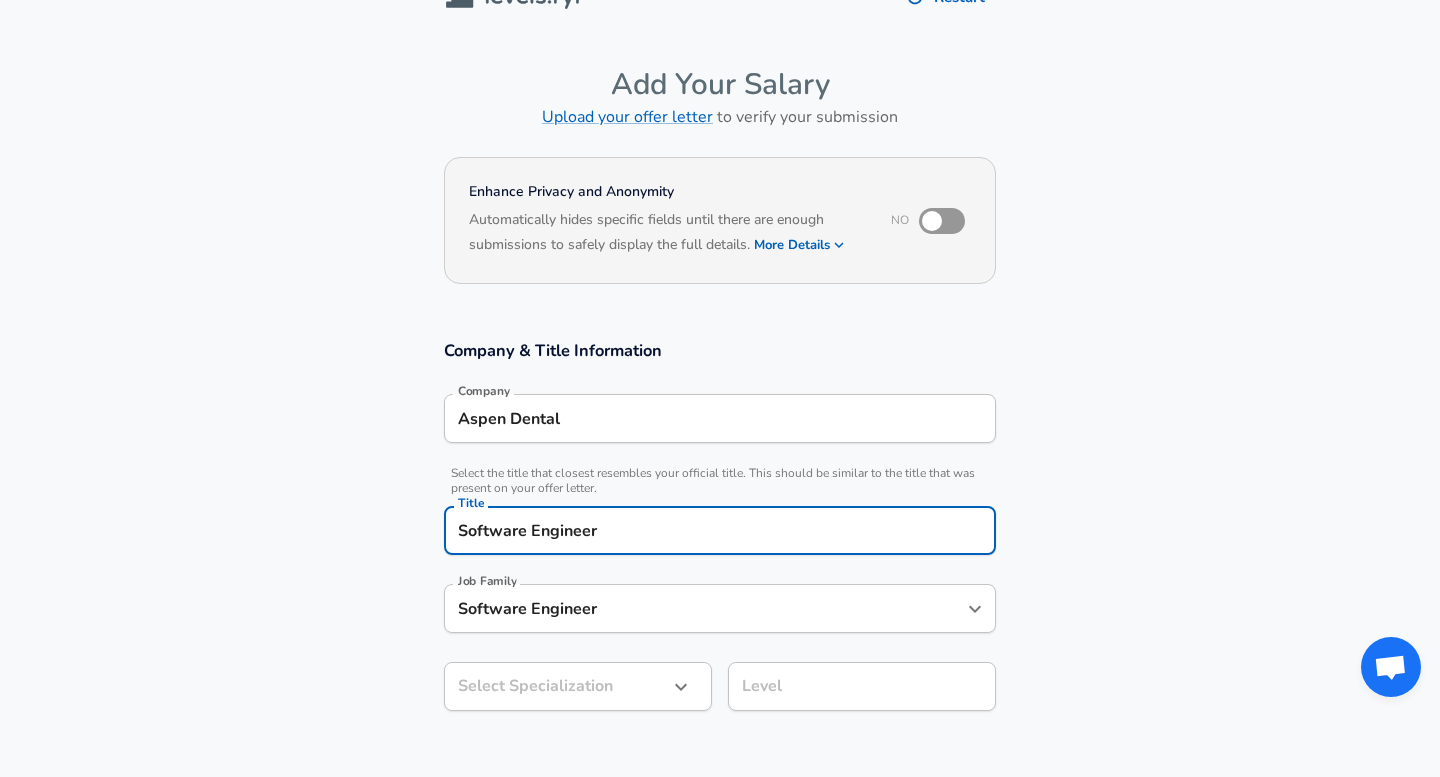 click on "Software Engineer" at bounding box center (705, 608) 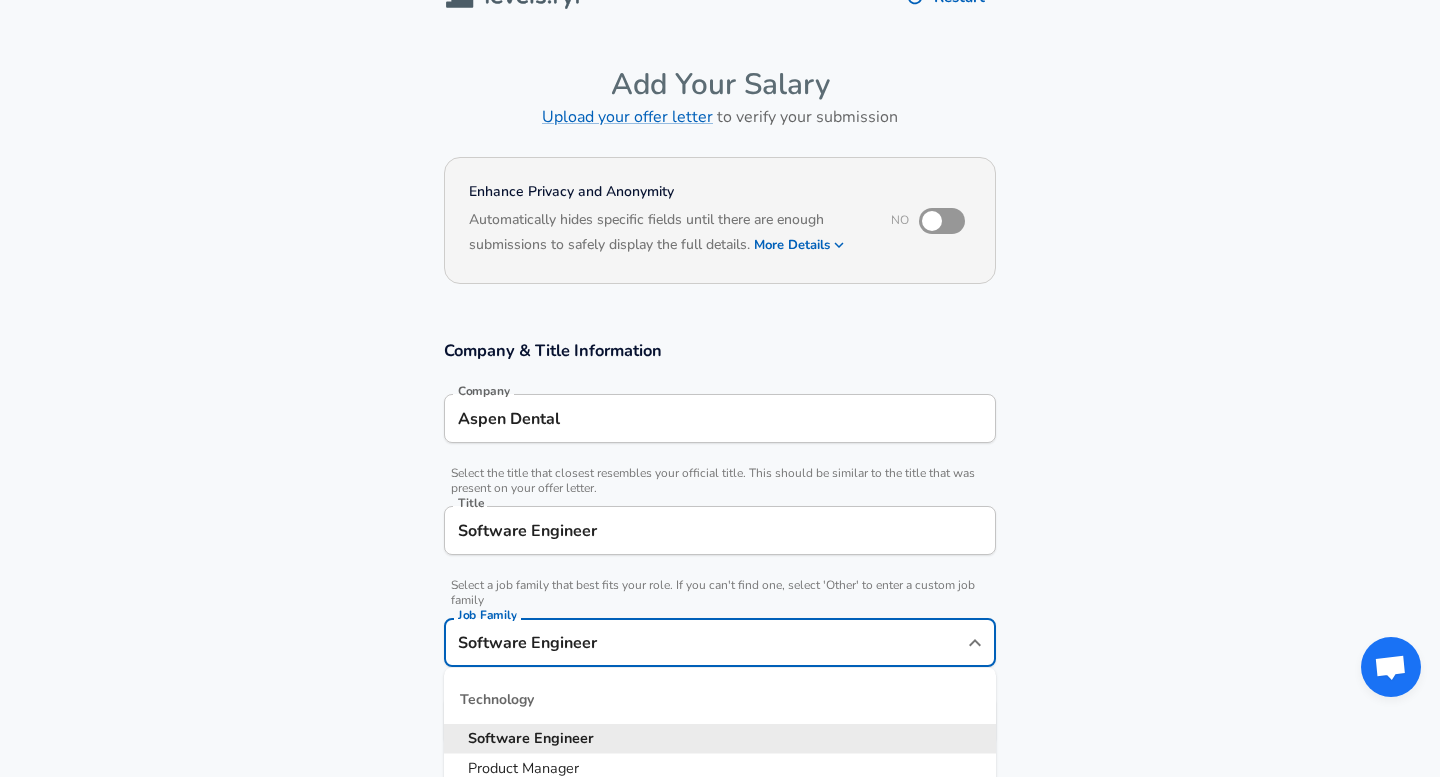 scroll, scrollTop: 80, scrollLeft: 0, axis: vertical 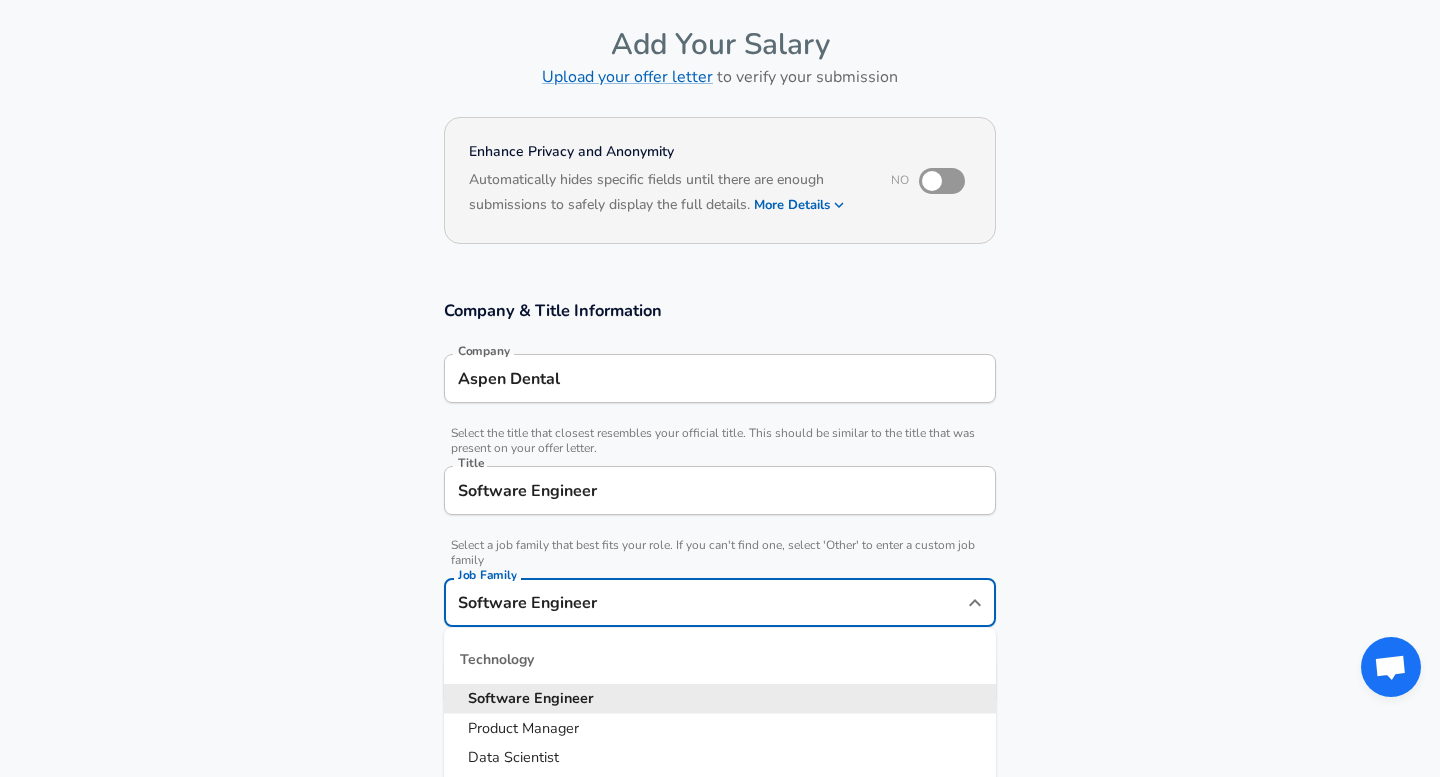 click on "Job Family Software Engineer Job Family" at bounding box center [720, 601] 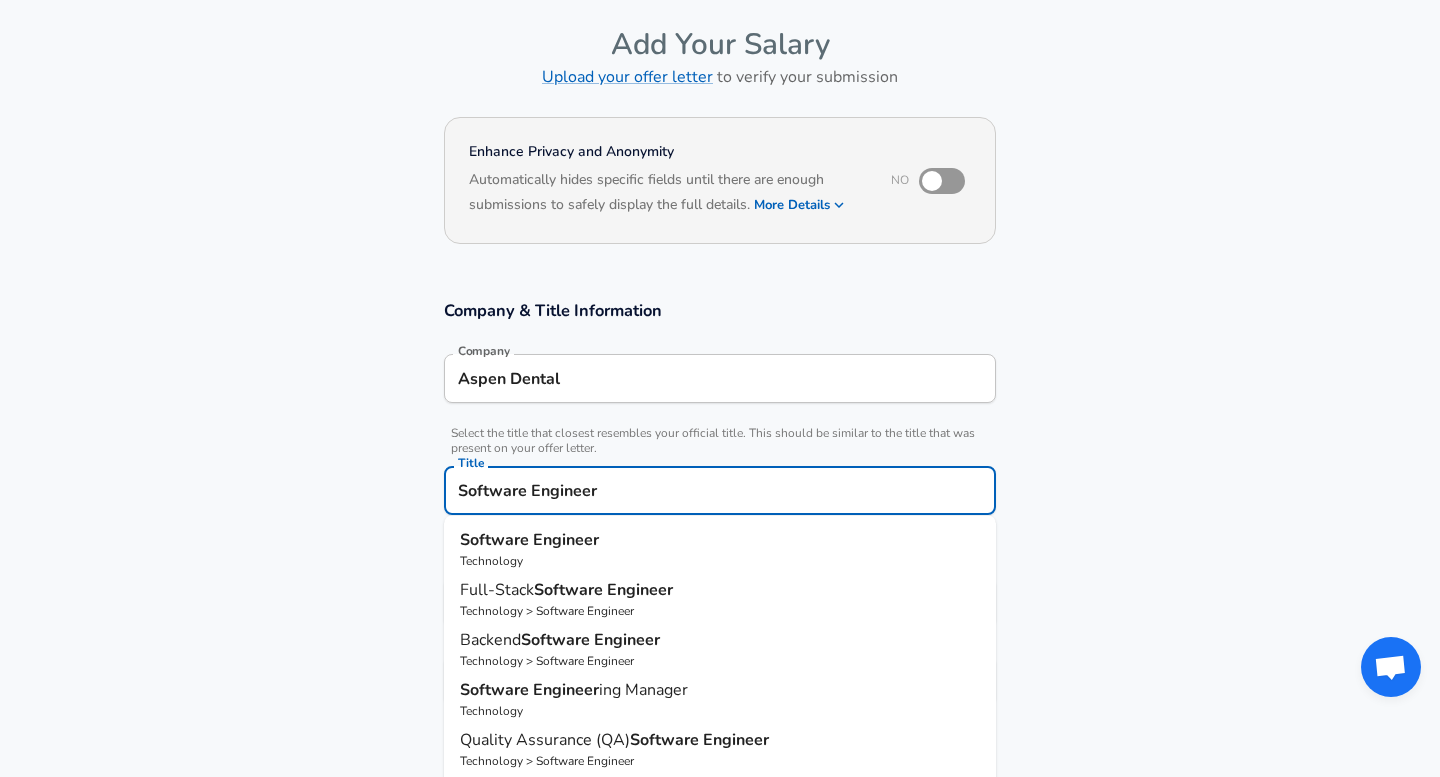 click on "Software Engineer" at bounding box center (720, 490) 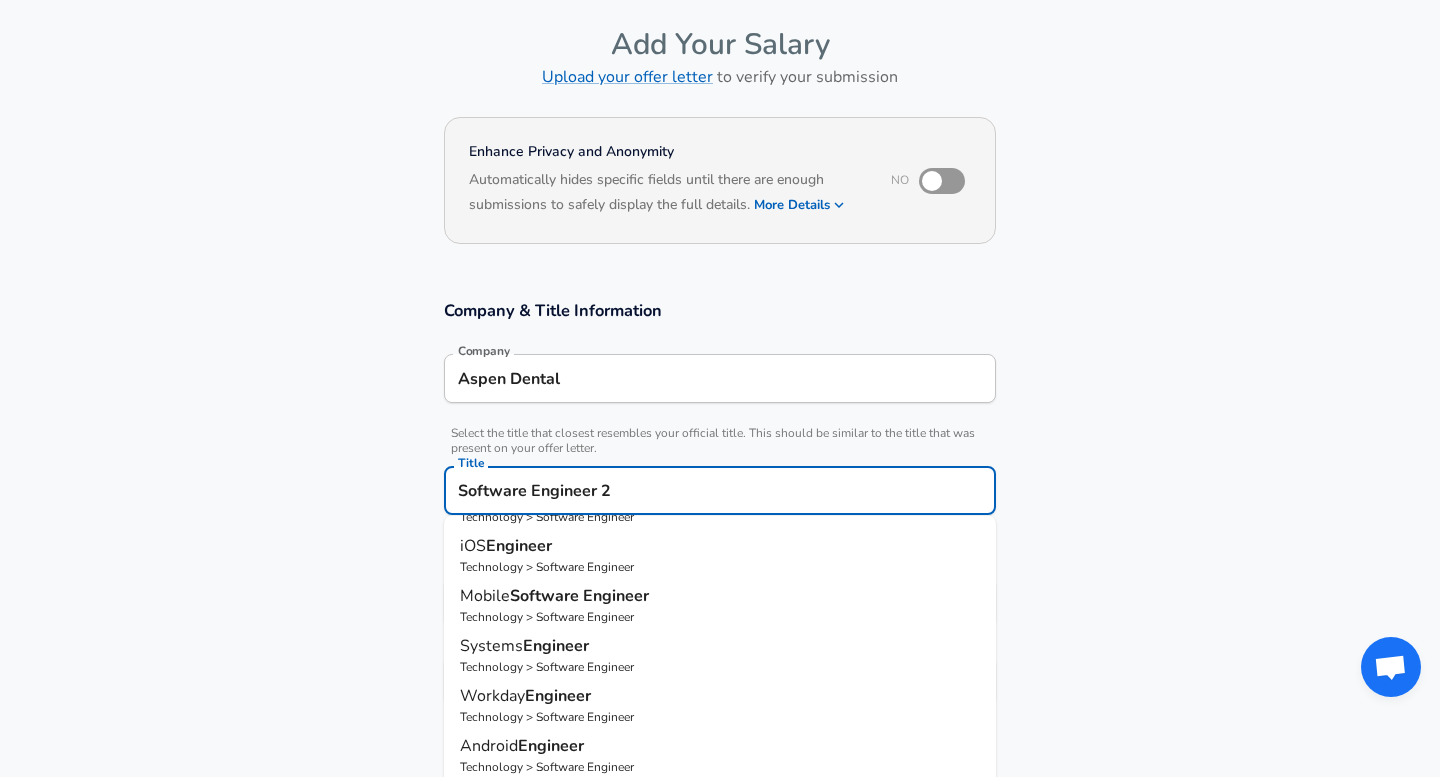 scroll, scrollTop: 205, scrollLeft: 0, axis: vertical 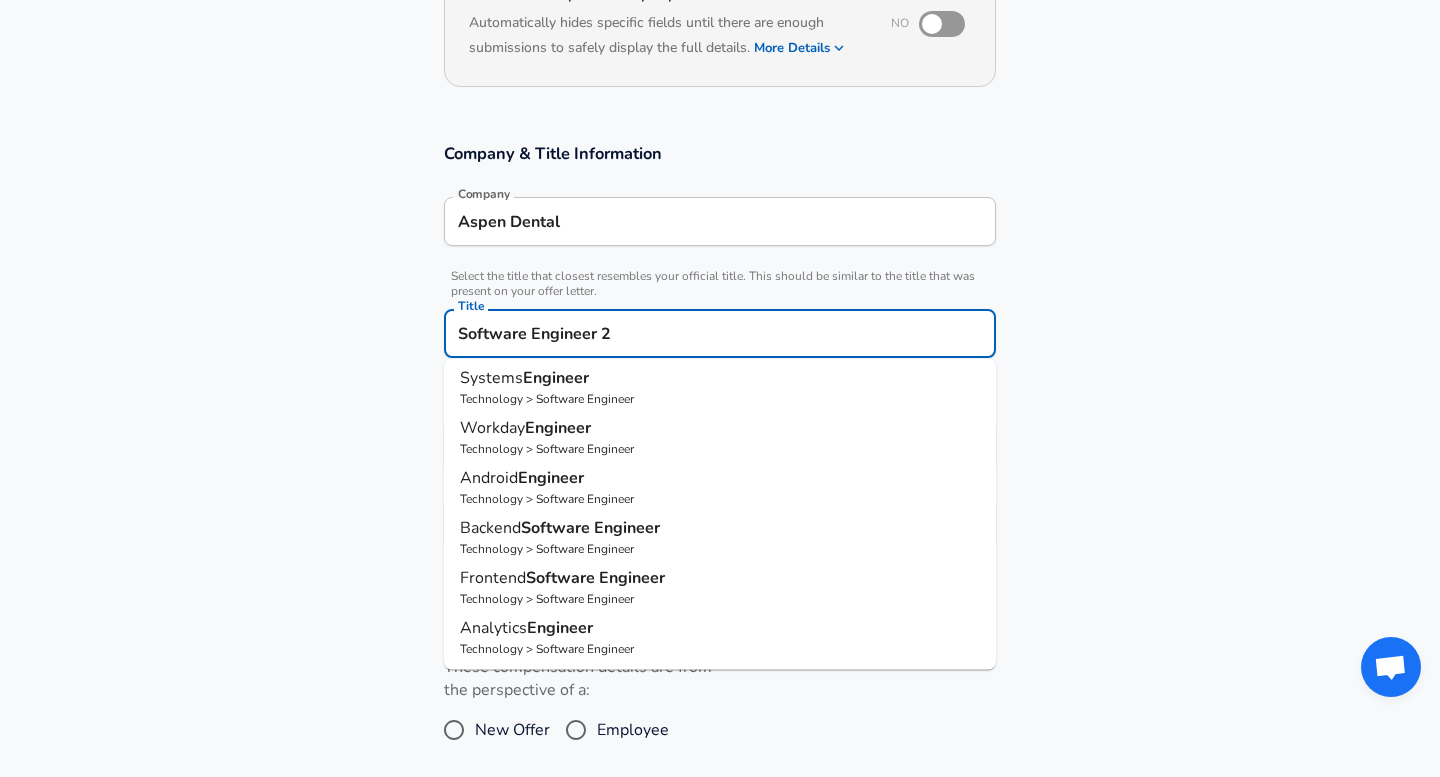 type on "Software Engineer 2" 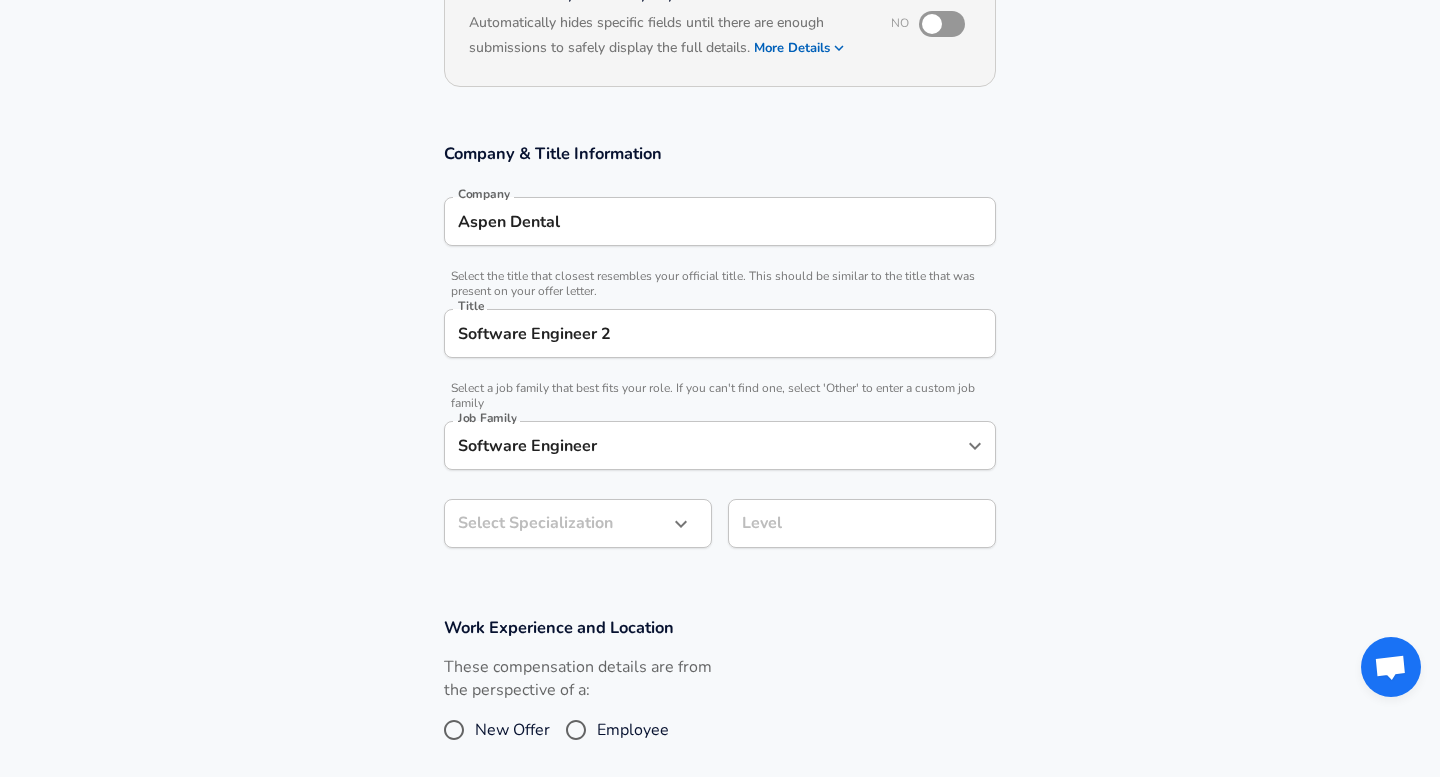 click on "Company & Title Information Company Aspen Dental Company   Select the title that closest resembles your official title. This should be similar to the title that was present on your offer letter. Title Software Engineer 2 Title   Select a job family that best fits your role. If you can't find one, select 'Other' to enter a custom job family Job Family Software Engineer Job Family Select Specialization ​ Select Specialization Level Level" at bounding box center (720, 356) 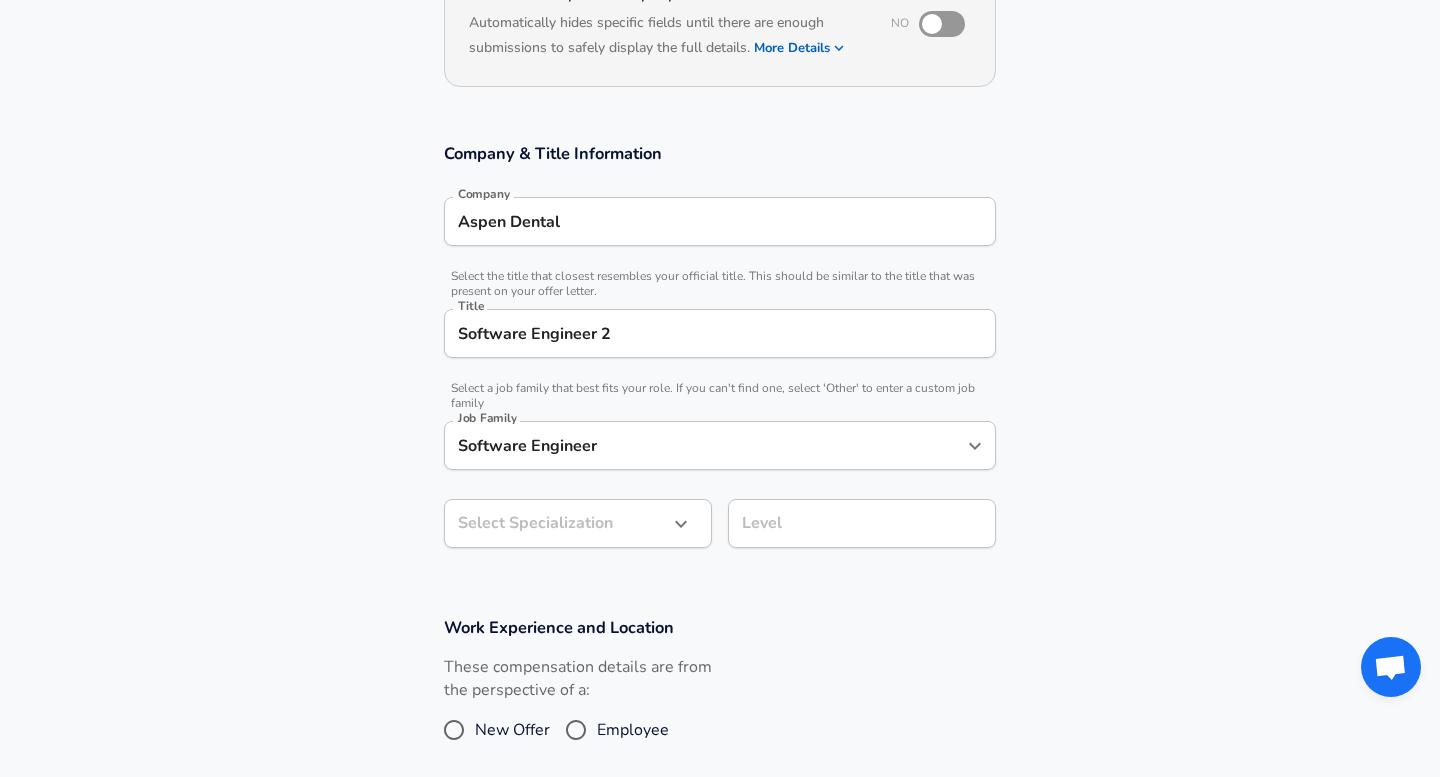 click on "Restart Add Your Salary Upload your offer letter   to verify your submission Enhance Privacy and Anonymity No Automatically hides specific fields until there are enough submissions to safely display the full details.   More Details Based on your submission and the data points that we have already collected, we will automatically hide and anonymize specific fields if there aren't enough data points to remain sufficiently anonymous. Company & Title Information Company Aspen Dental Company   Select the title that closest resembles your official title. This should be similar to the title that was present on your offer letter. Title Software Engineer 2 Title   Select a job family that best fits your role. If you can't find one, select 'Other' to enter a custom job family Job Family Software Engineer Job Family Select Specialization ​ Select Specialization Level Level Work Experience and Location These compensation details are from the perspective of a: New Offer Employee Submit Salary   Terms of Use   and   ." at bounding box center [720, 151] 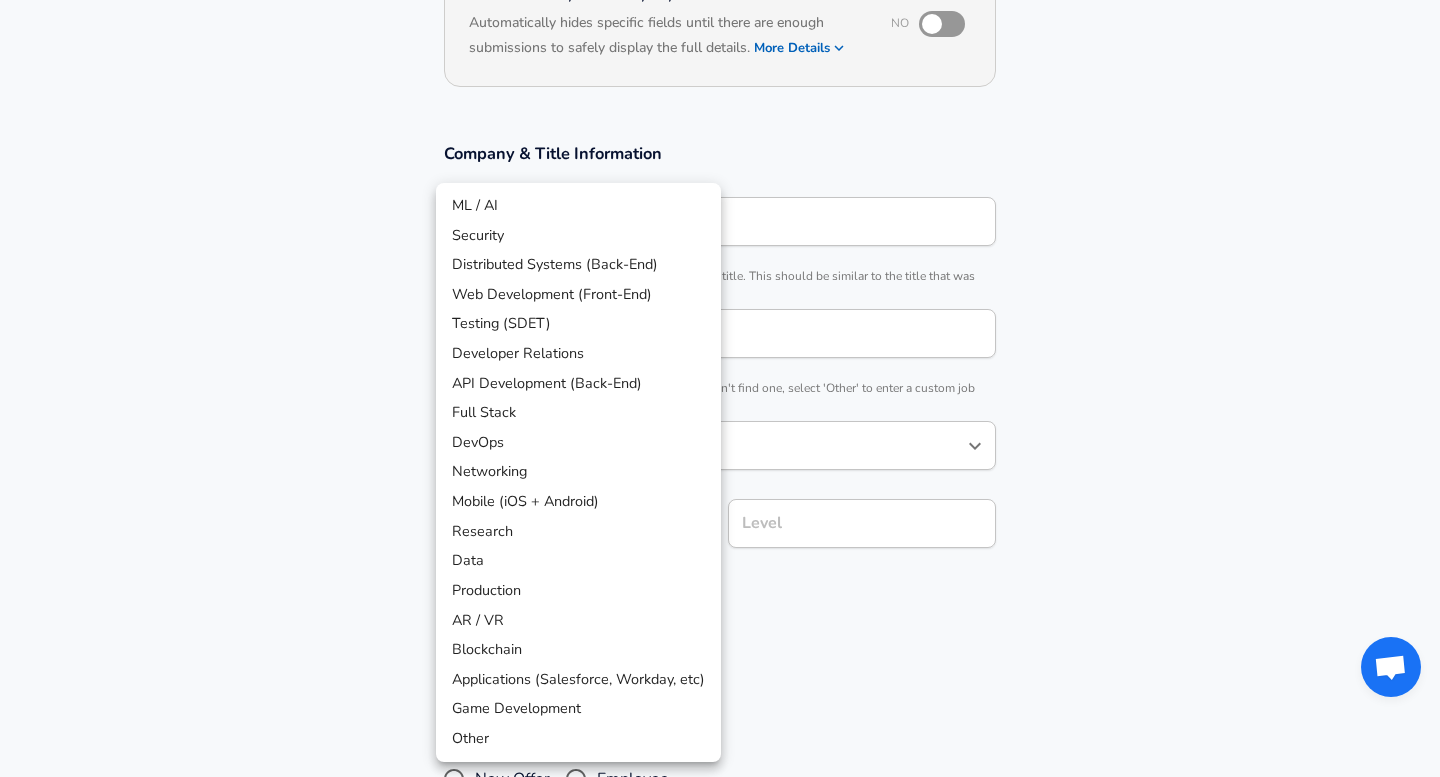 scroll, scrollTop: 297, scrollLeft: 0, axis: vertical 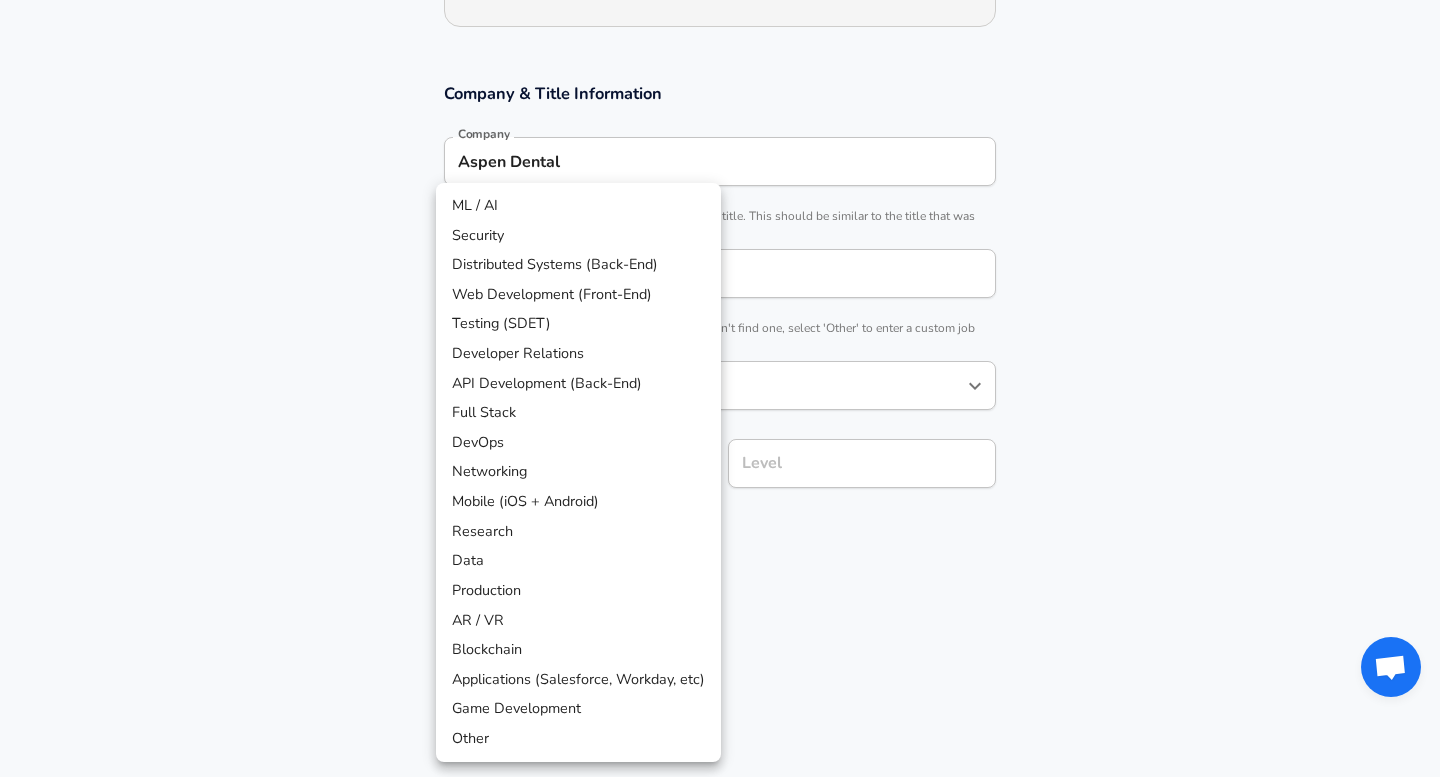 click on "API Development (Back-End)" at bounding box center [578, 384] 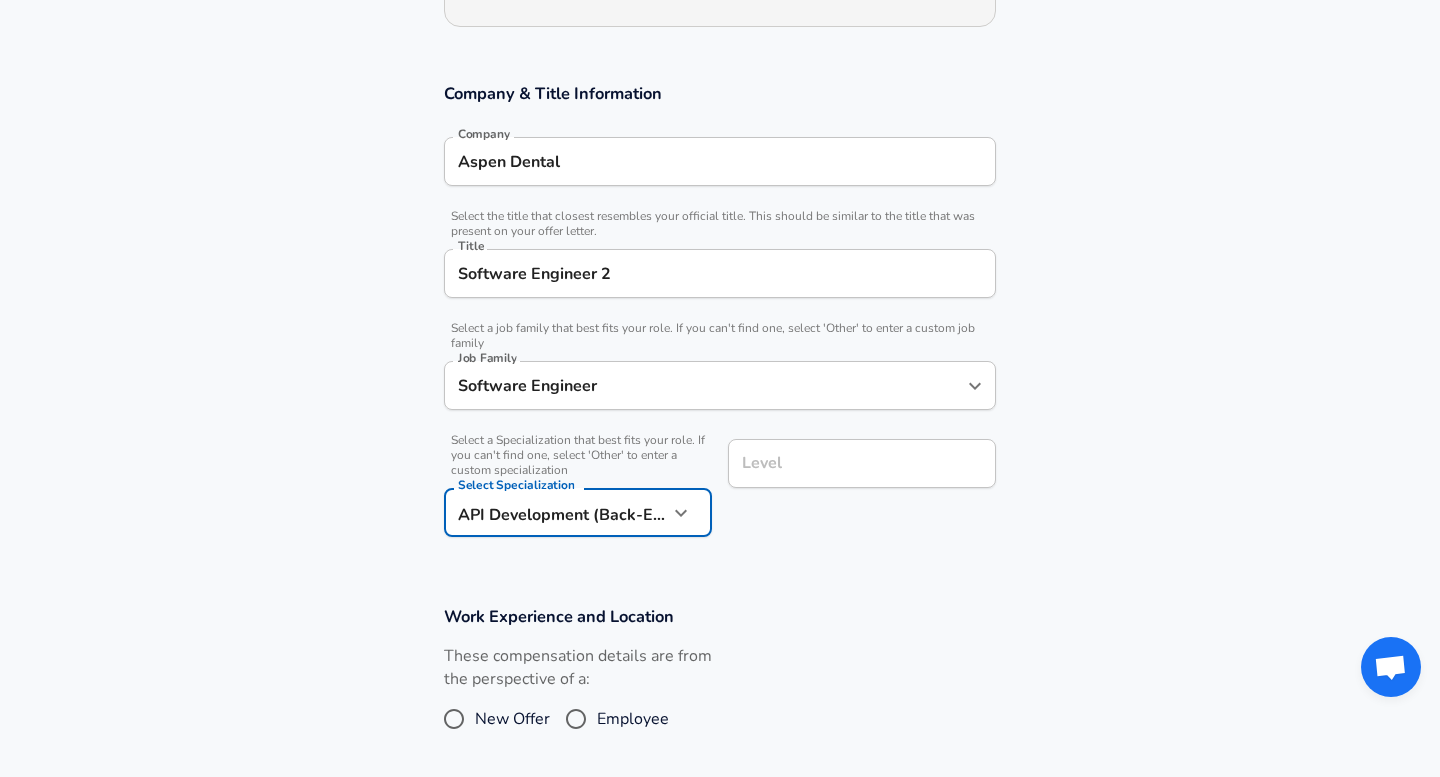 click on "Level" at bounding box center (862, 463) 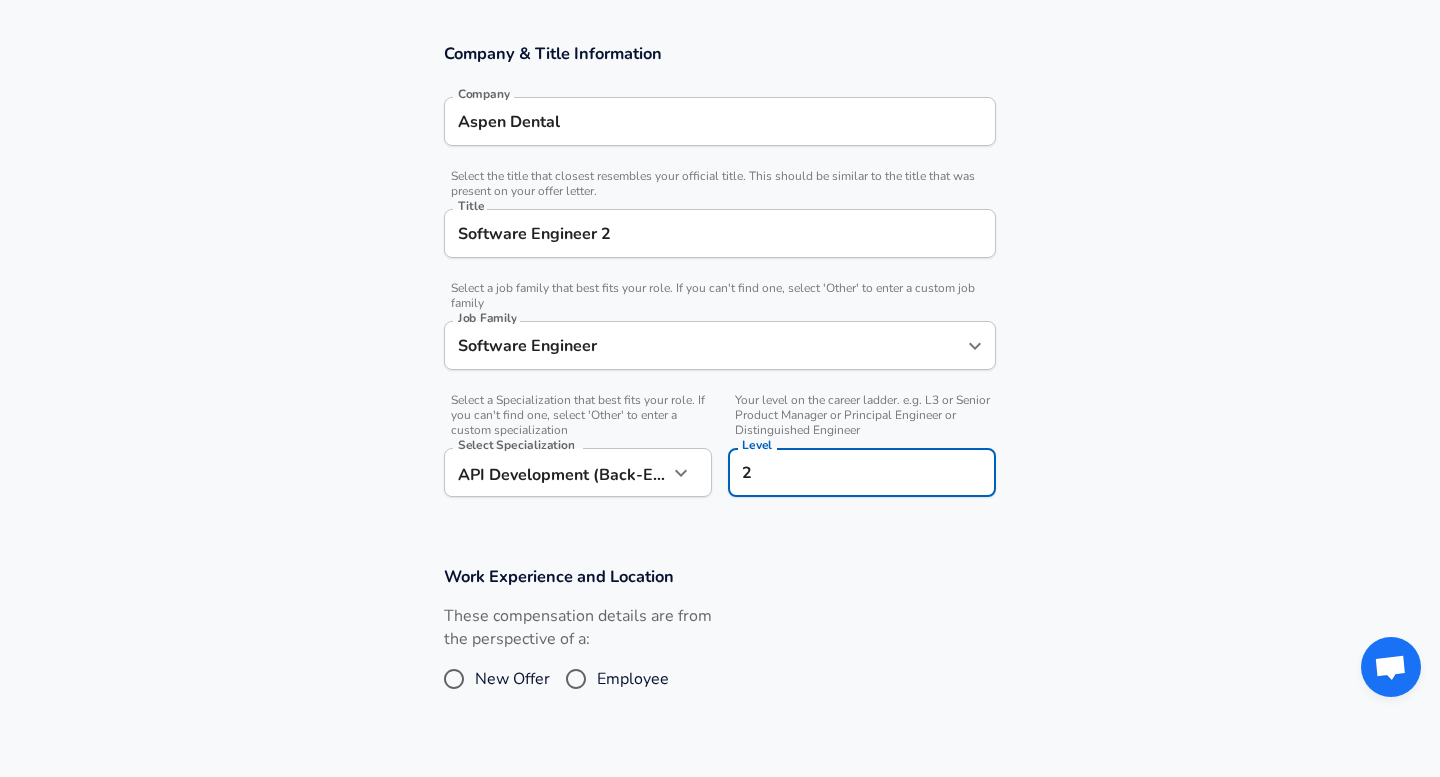 type on "2" 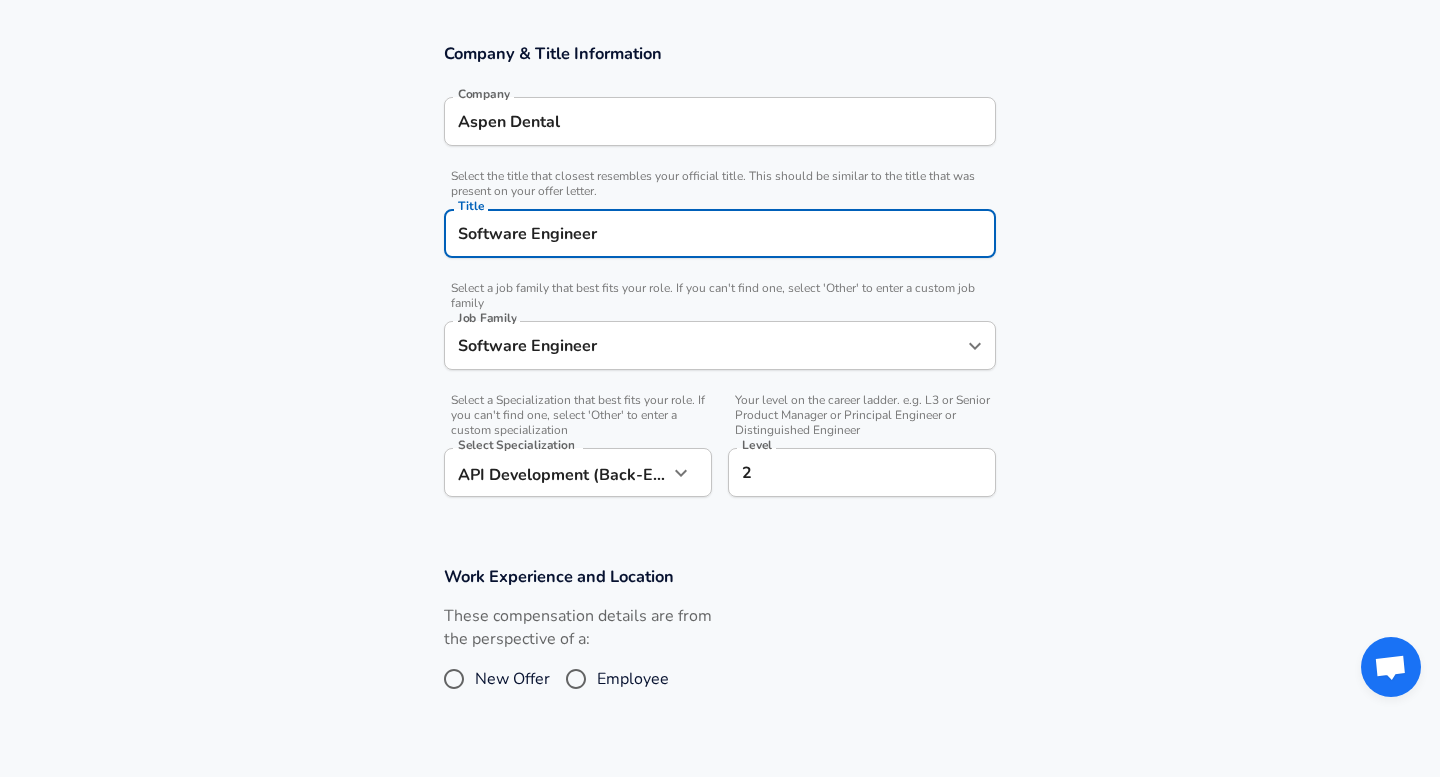 click on "Software Engineer Job Family" at bounding box center (720, 345) 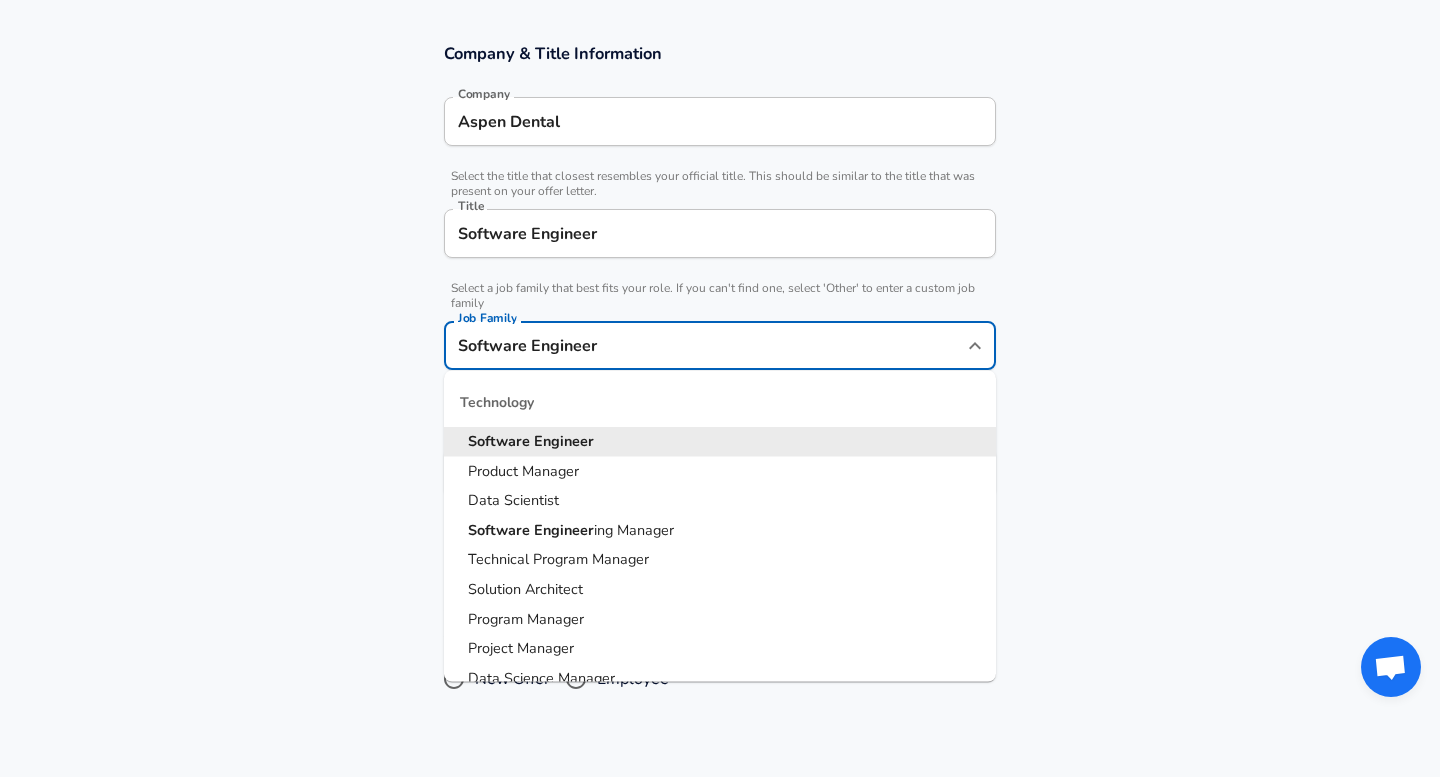 click on "Company & Title Information Company Aspen Dental Company   Select the title that closest resembles your official title. This should be similar to the title that was present on your offer letter. Title Software Engineer Title   Select a job family that best fits your role. If you can't find one, select 'Other' to enter a custom job family Job Family Software Engineer Job Family Technology Software     Engineer Product Manager Data Scientist Software     Engineer ing Manager Technical Program Manager Solution Architect Program Manager Project Manager Data Science Manager Technical Writer Engineering Biomedical  Engineer Civil  Engineer Hardware  Engineer Mechanical  Engineer Geological  Engineer Electrical  Engineer Controls  Engineer Chemical  Engineer Aerospace  Engineer Materials  Engineer Optical  Engineer MEP  Engineer Prompt  Engineer Business Management Consultant Business Development Sales Sales Legal Legal Sales Sales  Engineer Legal Regulatory Affairs Sales Customer Success Revenue Operations Design" at bounding box center [720, 280] 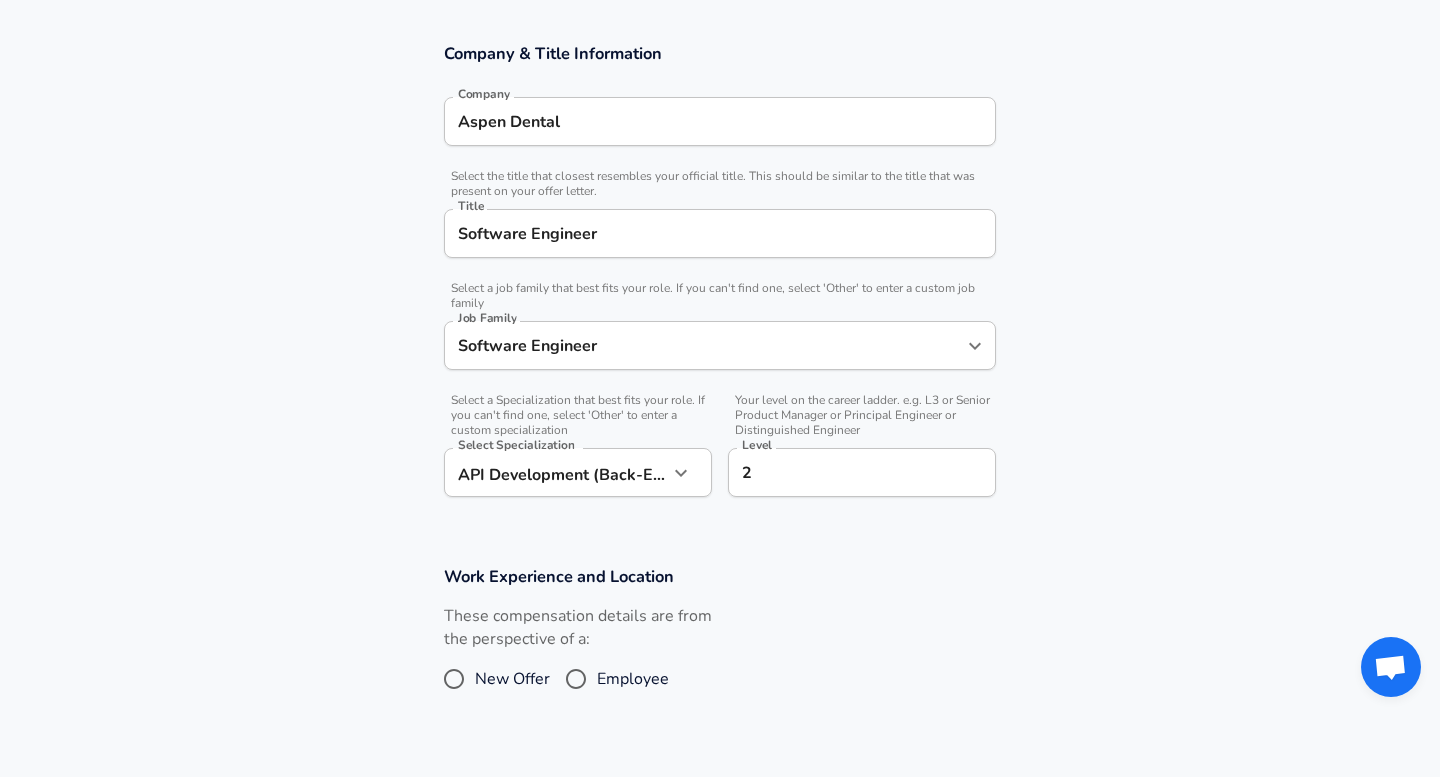 click on "New Offer" at bounding box center [512, 679] 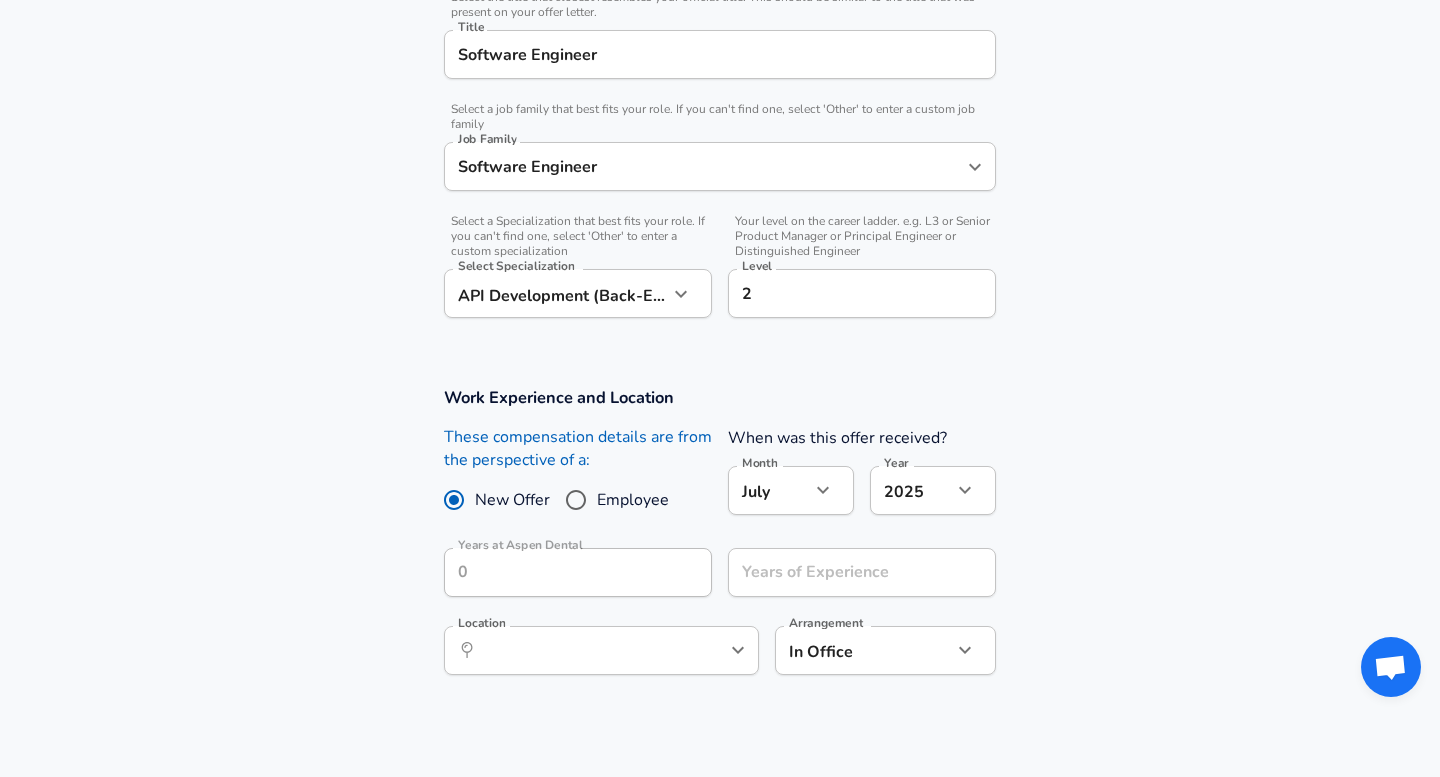 scroll, scrollTop: 518, scrollLeft: 0, axis: vertical 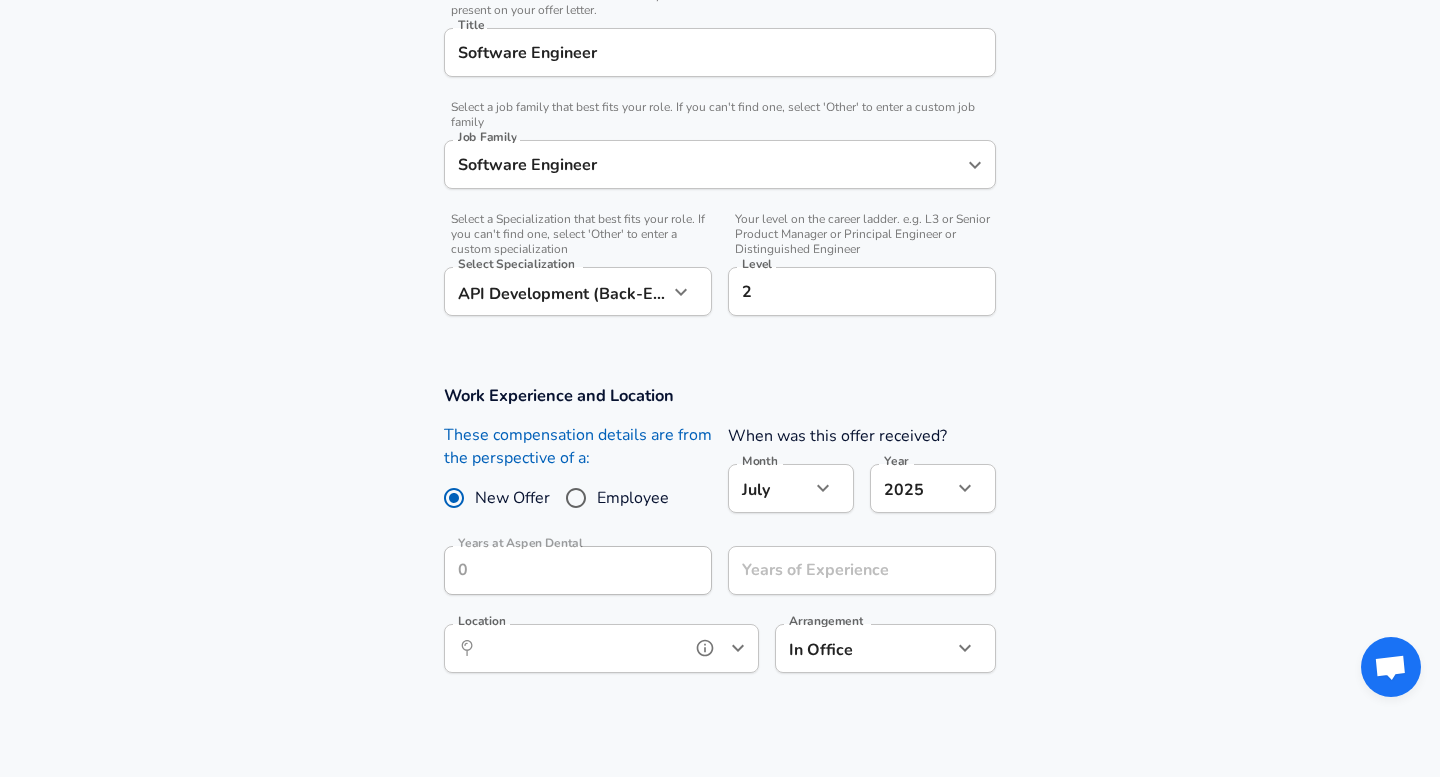 click on "Location" at bounding box center [579, 648] 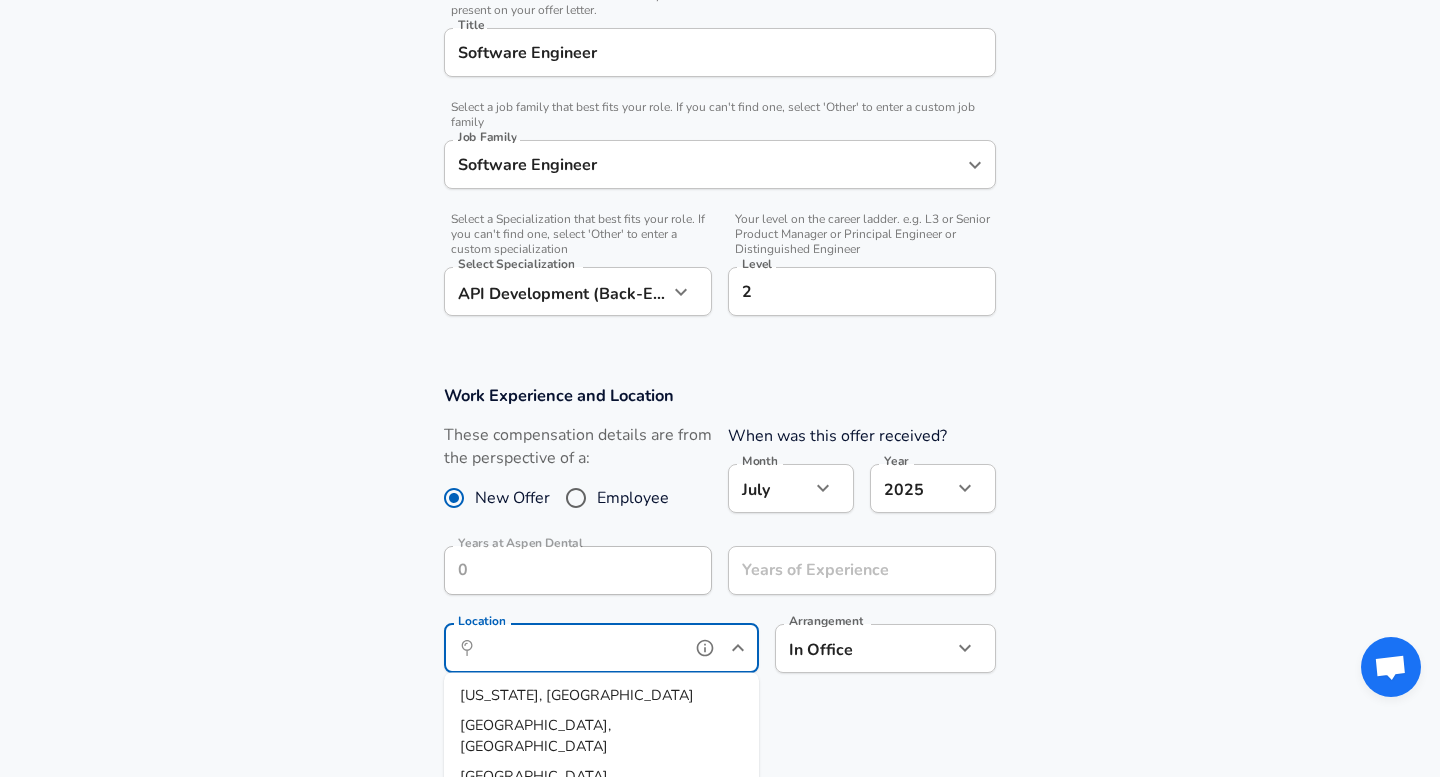 scroll, scrollTop: 30, scrollLeft: 0, axis: vertical 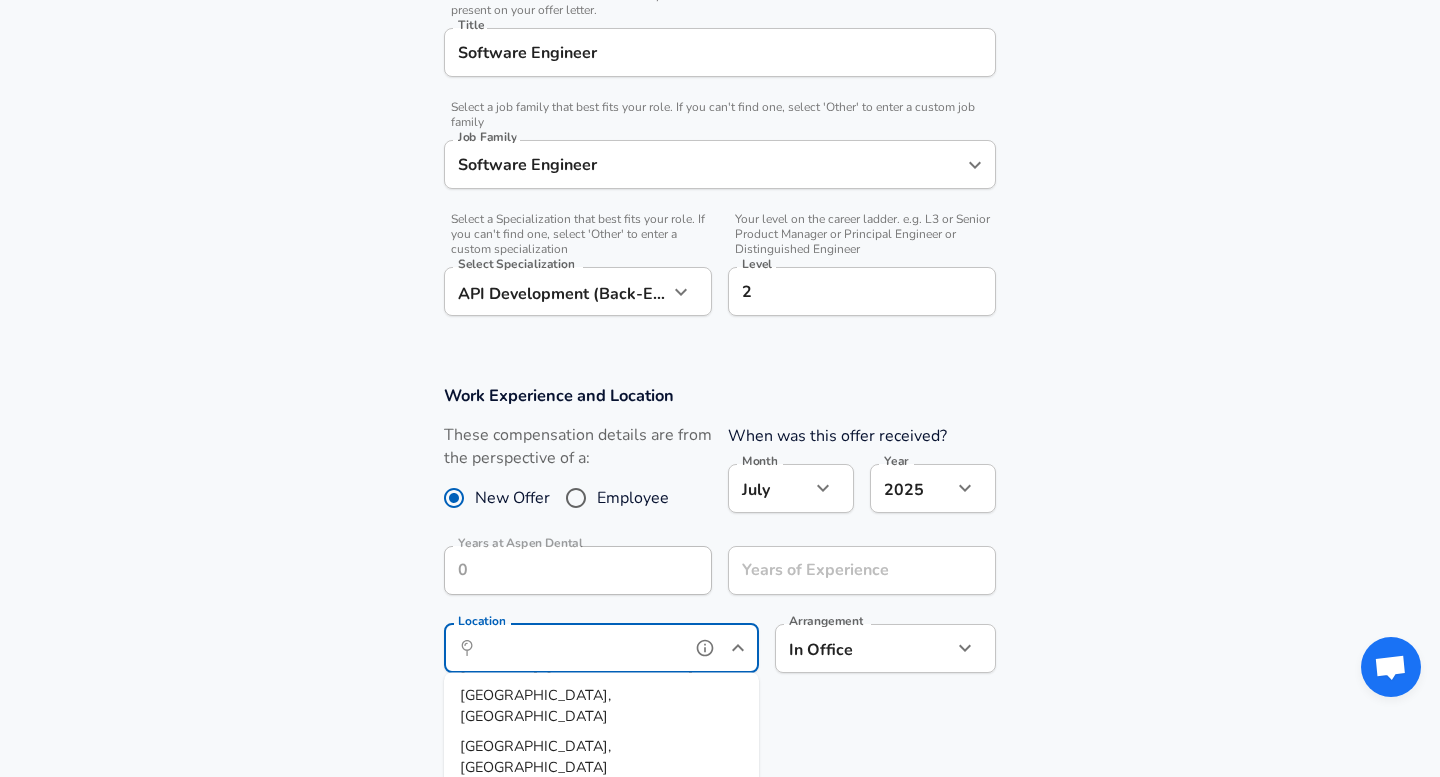 click on "[GEOGRAPHIC_DATA], [GEOGRAPHIC_DATA]" at bounding box center (601, 756) 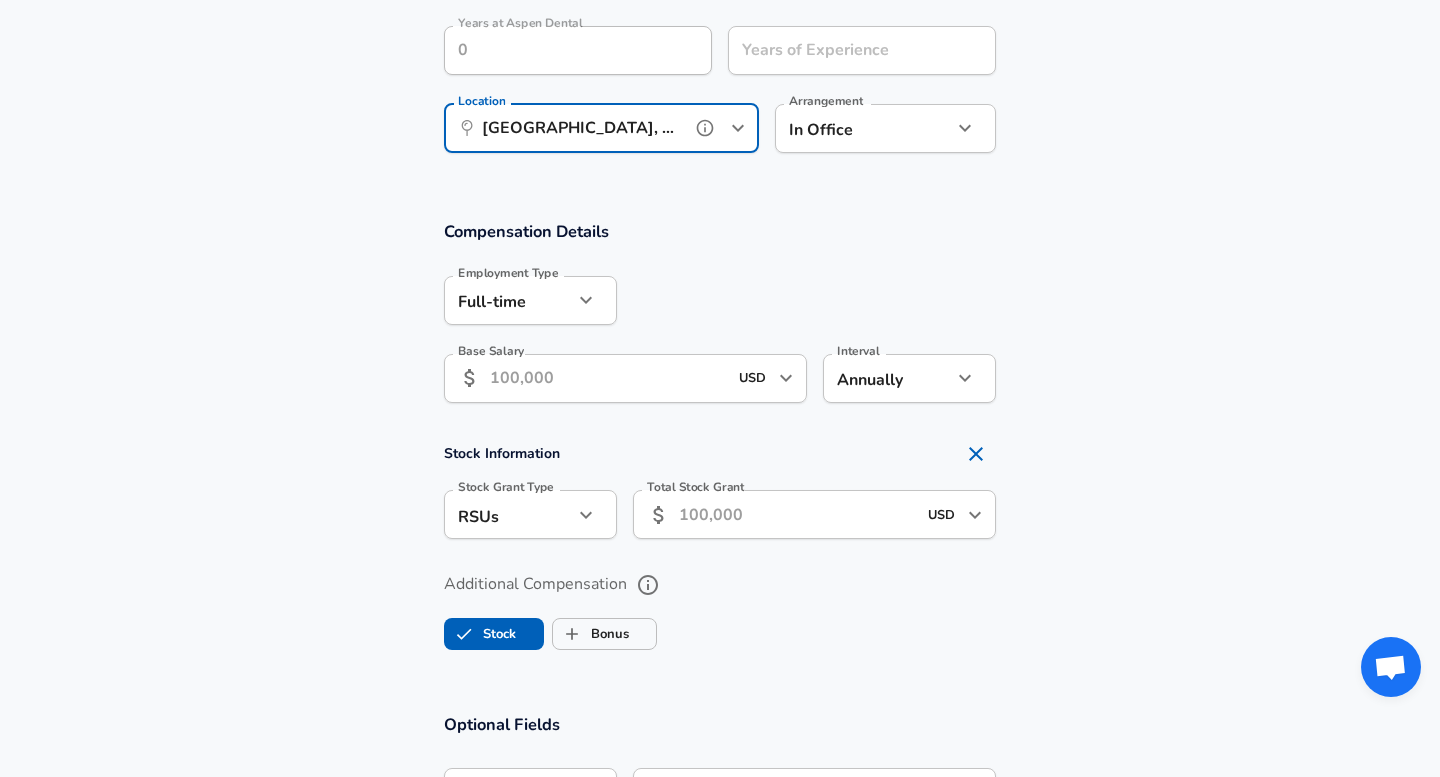 scroll, scrollTop: 1048, scrollLeft: 0, axis: vertical 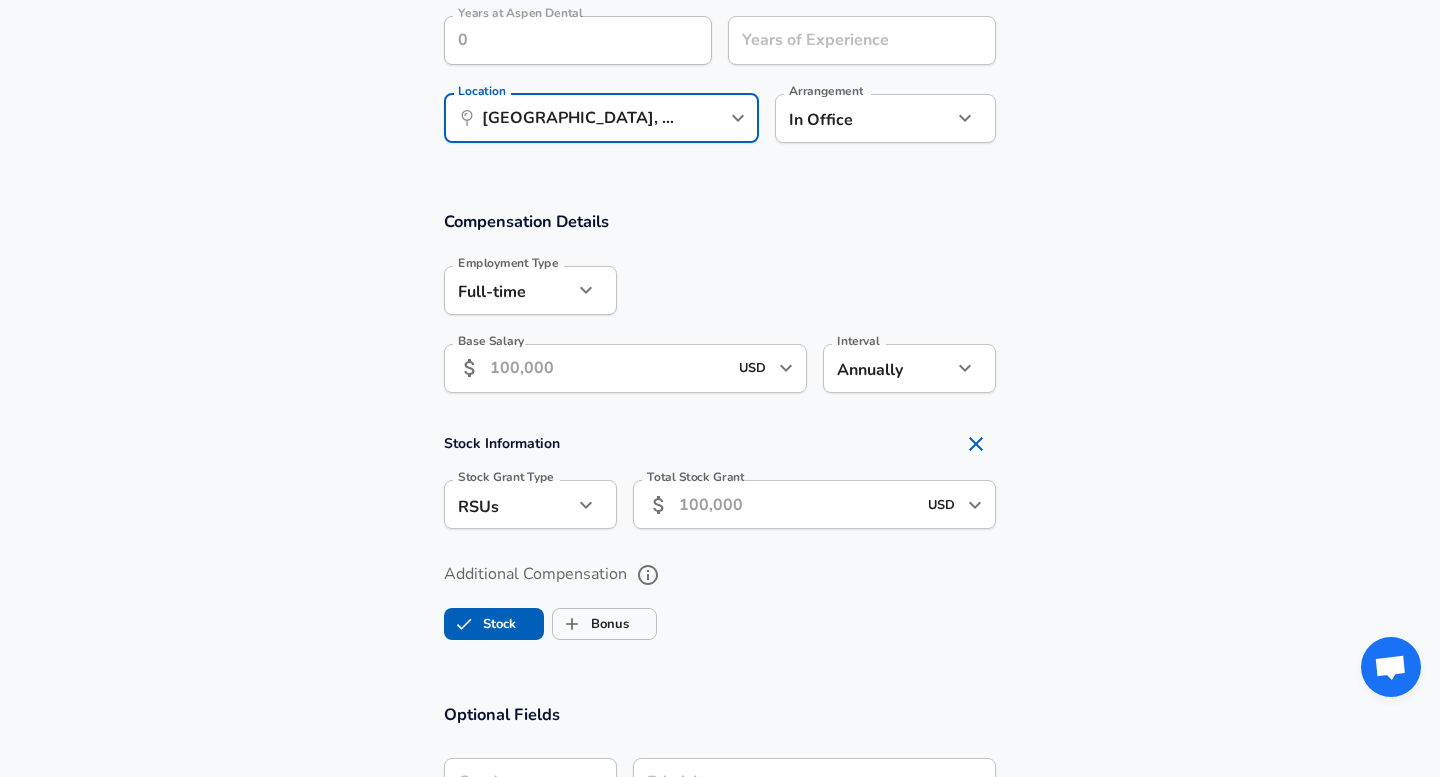 click 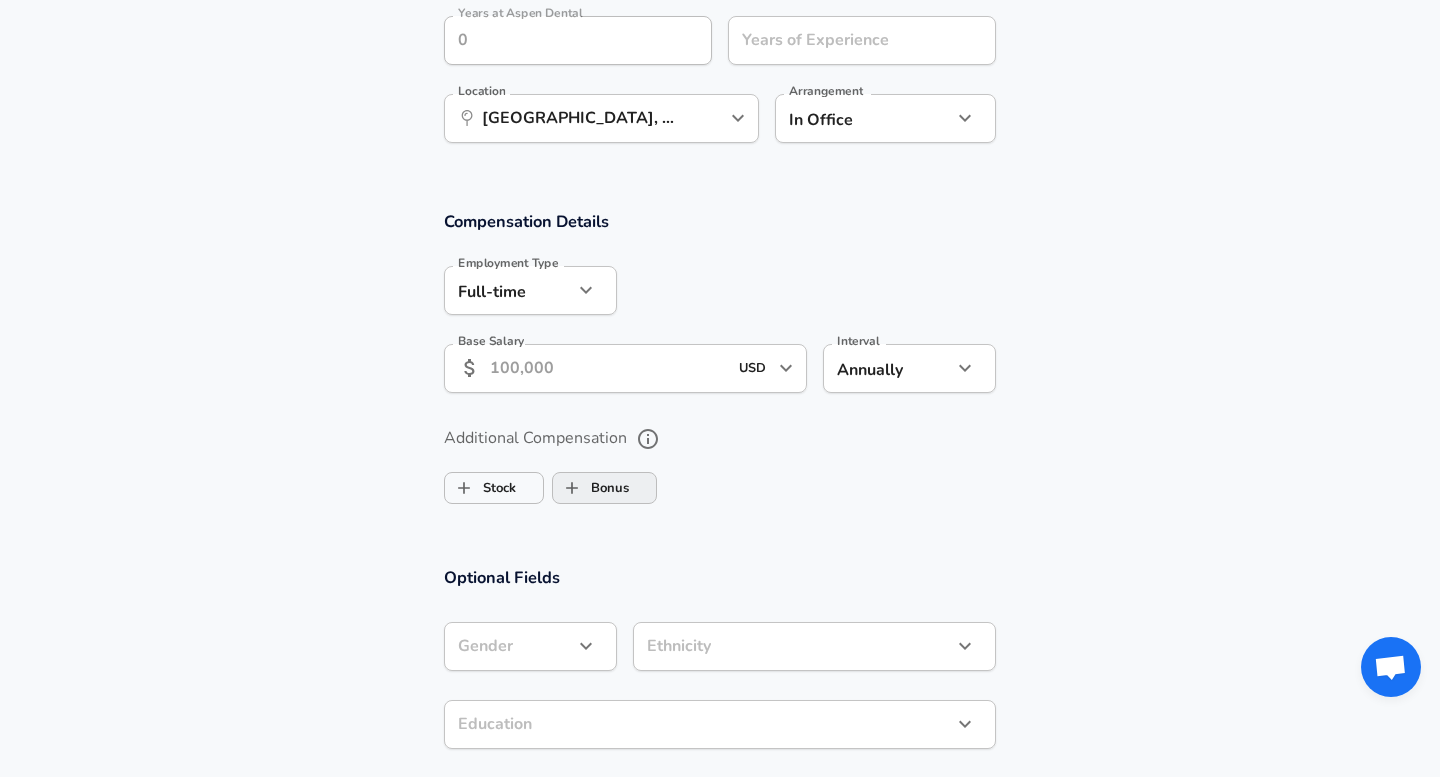 click on "Bonus" at bounding box center [591, 488] 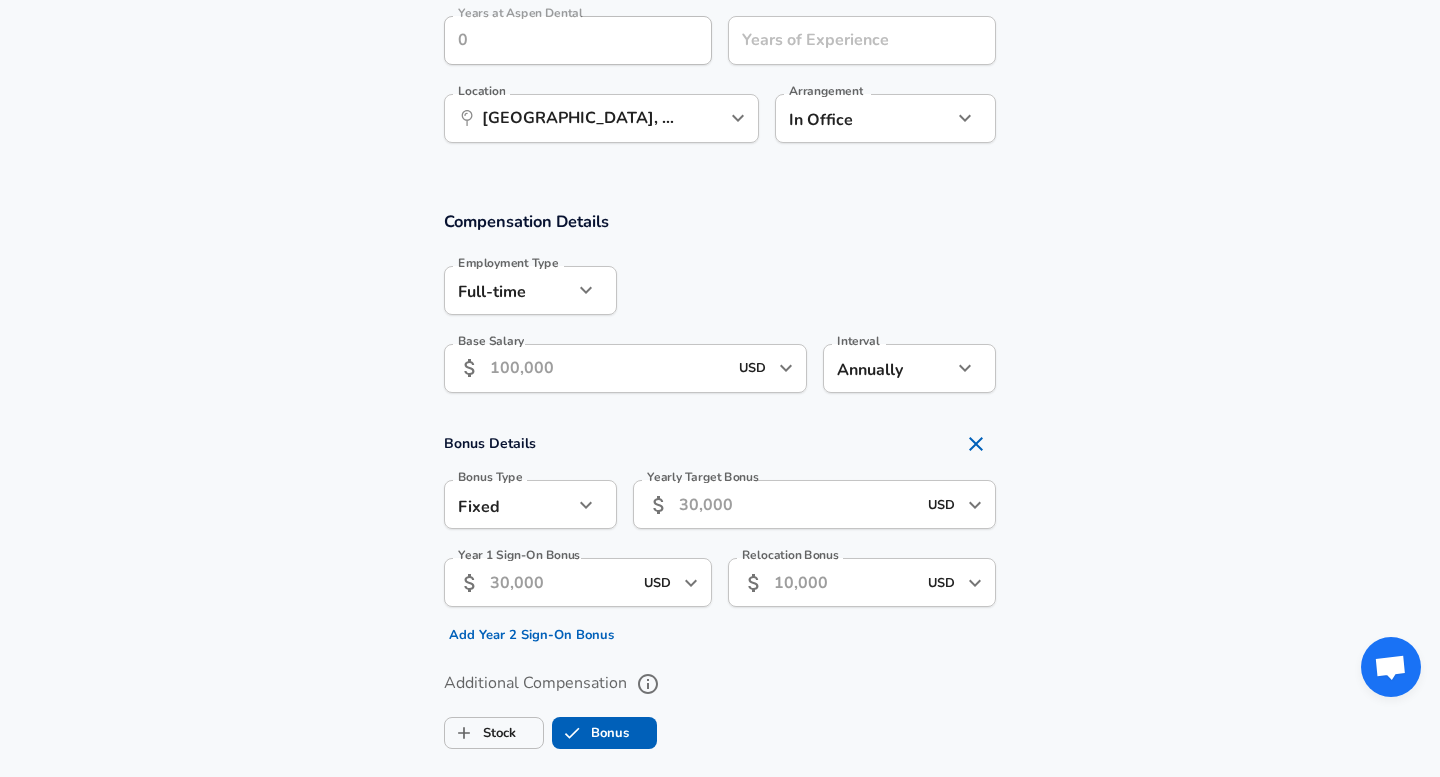 click 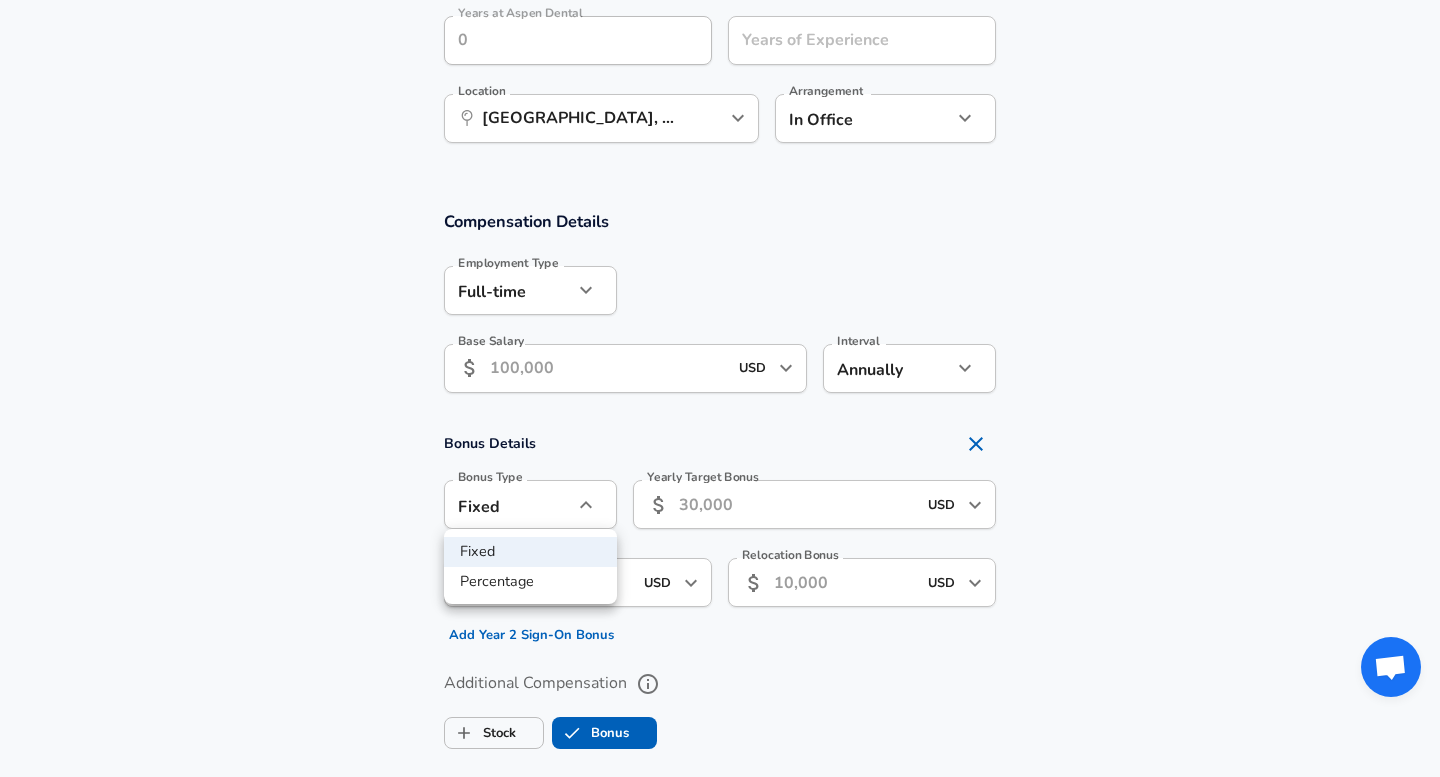 click at bounding box center (720, 388) 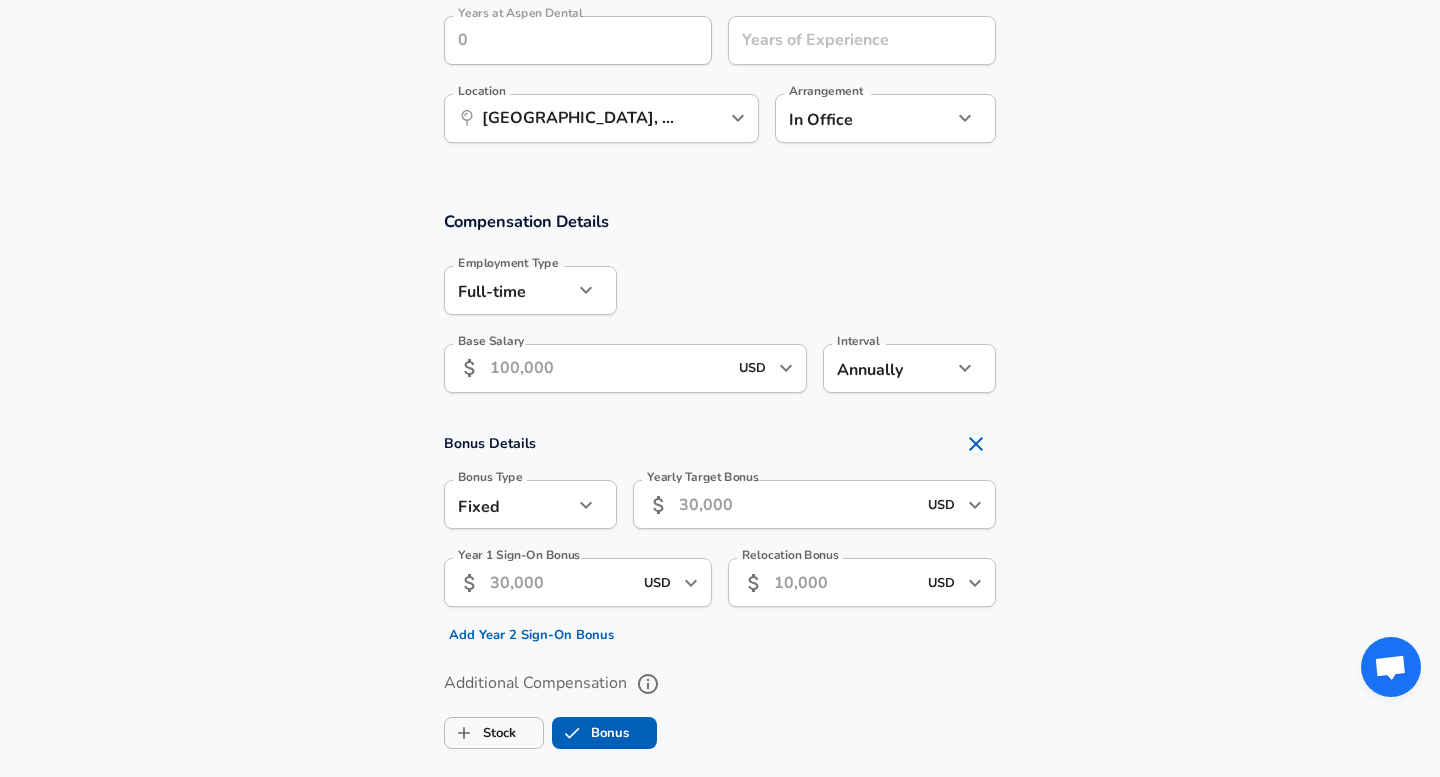click at bounding box center (976, 444) 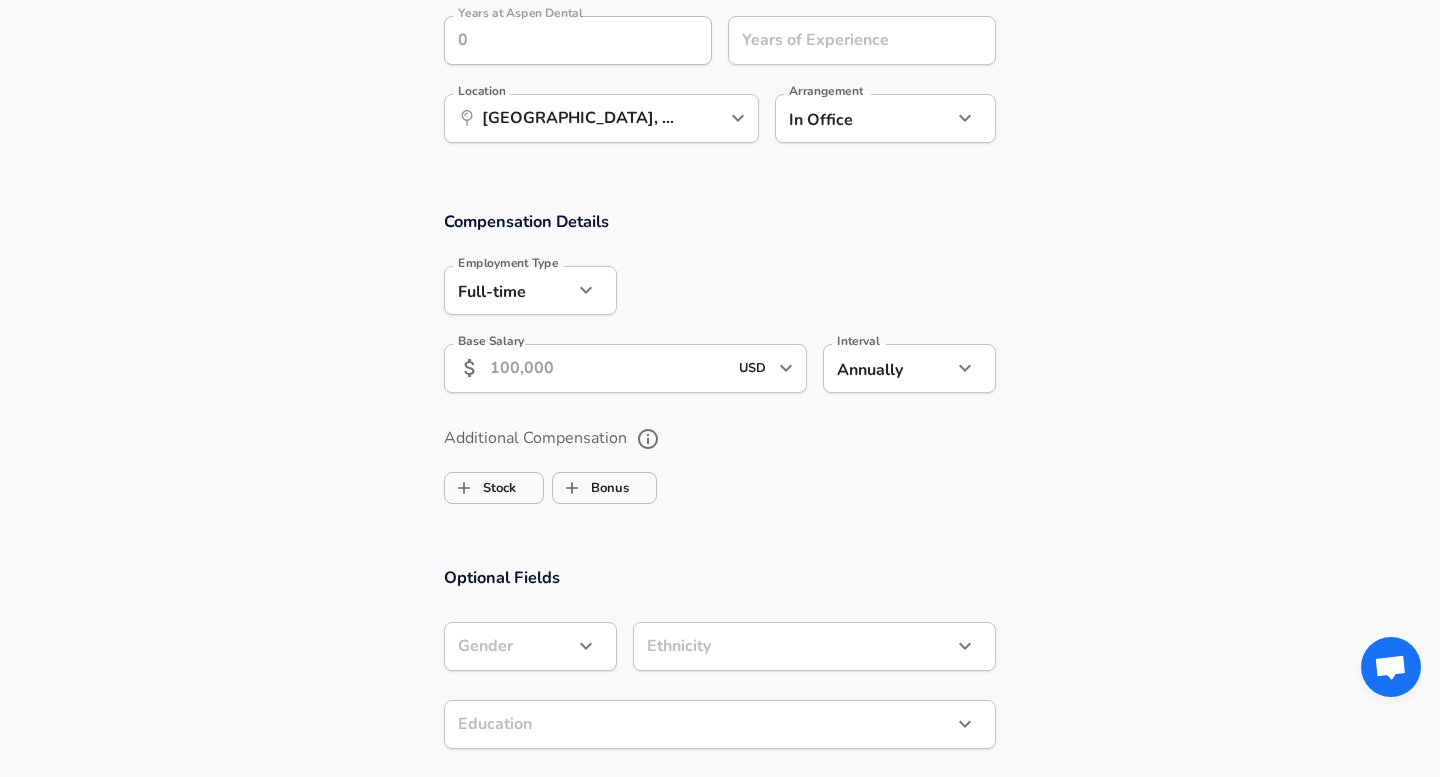 click on "Base Salary" at bounding box center [608, 368] 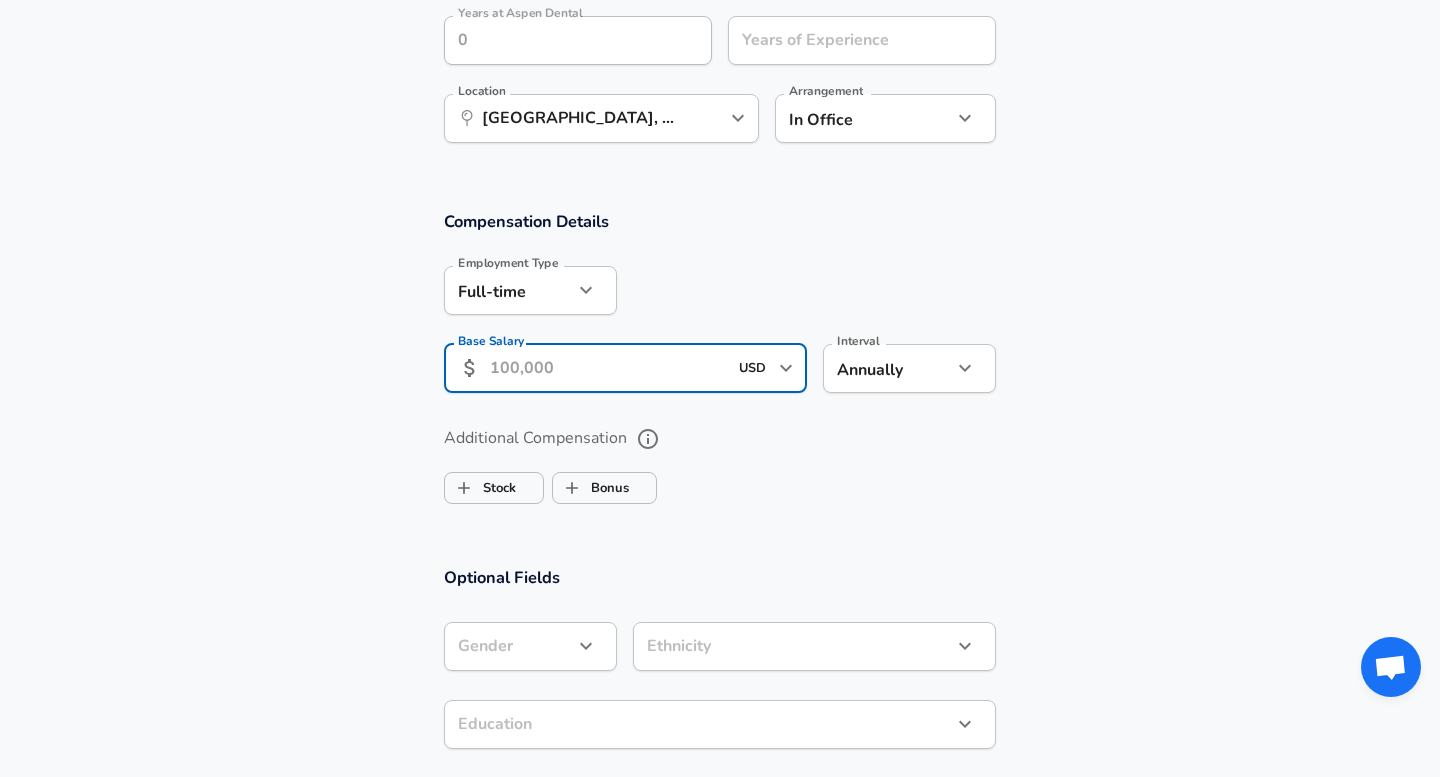 click on "Restart Add Your Salary Upload your offer letter   to verify your submission Enhance Privacy and Anonymity No Automatically hides specific fields until there are enough submissions to safely display the full details.   More Details Based on your submission and the data points that we have already collected, we will automatically hide and anonymize specific fields if there aren't enough data points to remain sufficiently anonymous. Company & Title Information Company Aspen Dental Company   Select the title that closest resembles your official title. This should be similar to the title that was present on your offer letter. Title Software Engineer Title   Select a job family that best fits your role. If you can't find one, select 'Other' to enter a custom job family Job Family Software Engineer Job Family   Select a Specialization that best fits your role. If you can't find one, select 'Other' to enter a custom specialization Select Specialization API Development (Back-End) API Development (Back-End)   Level 2" at bounding box center [720, -660] 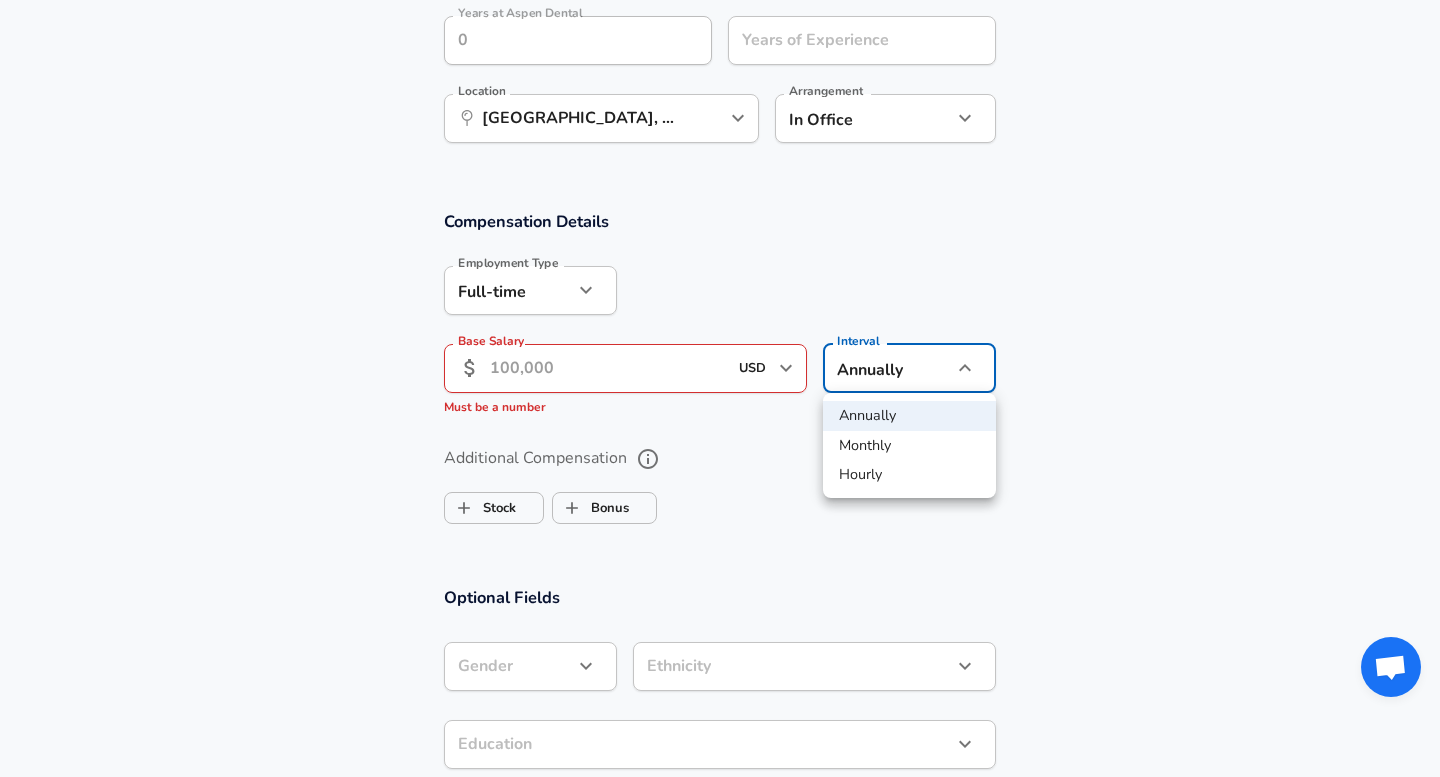 click at bounding box center (720, 388) 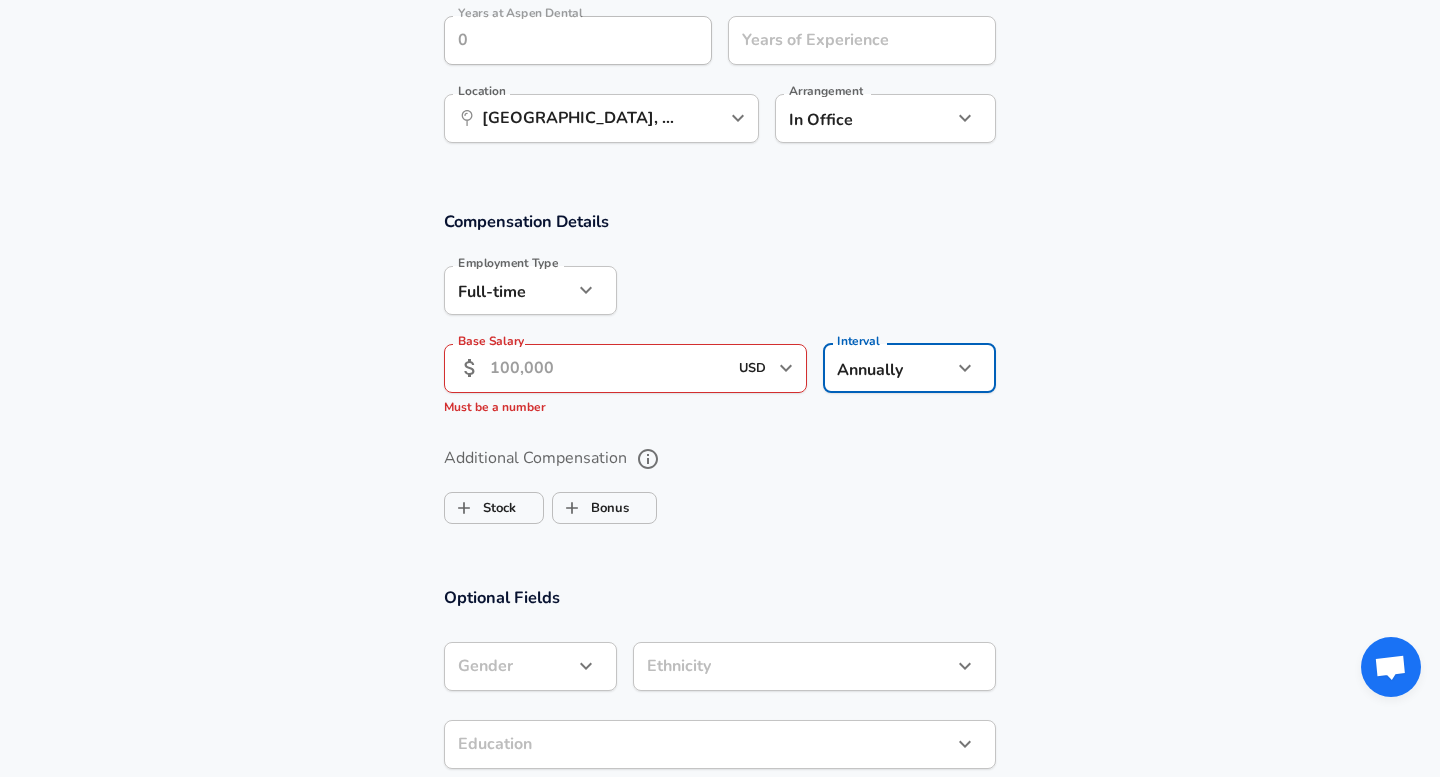 click on "Base Salary" at bounding box center [608, 368] 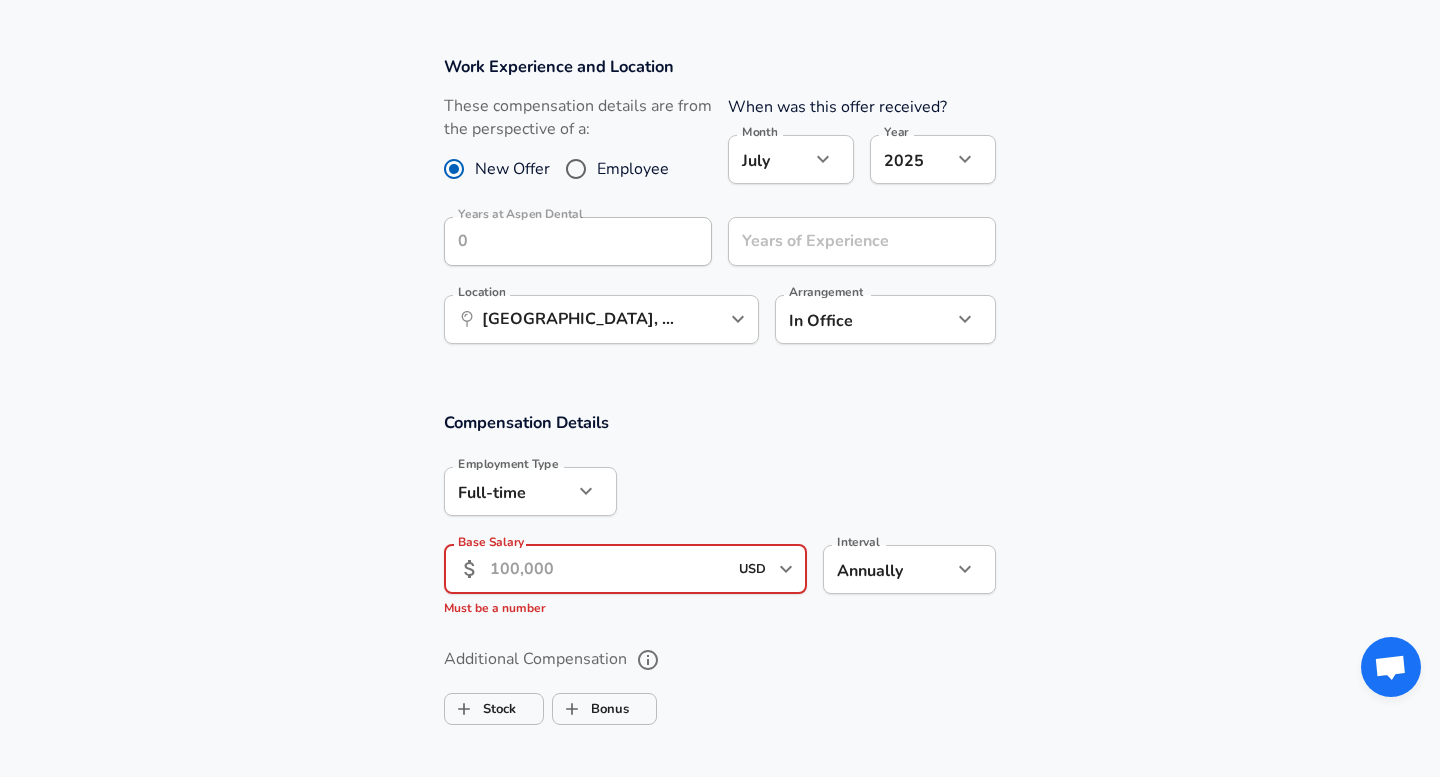 scroll, scrollTop: 0, scrollLeft: 0, axis: both 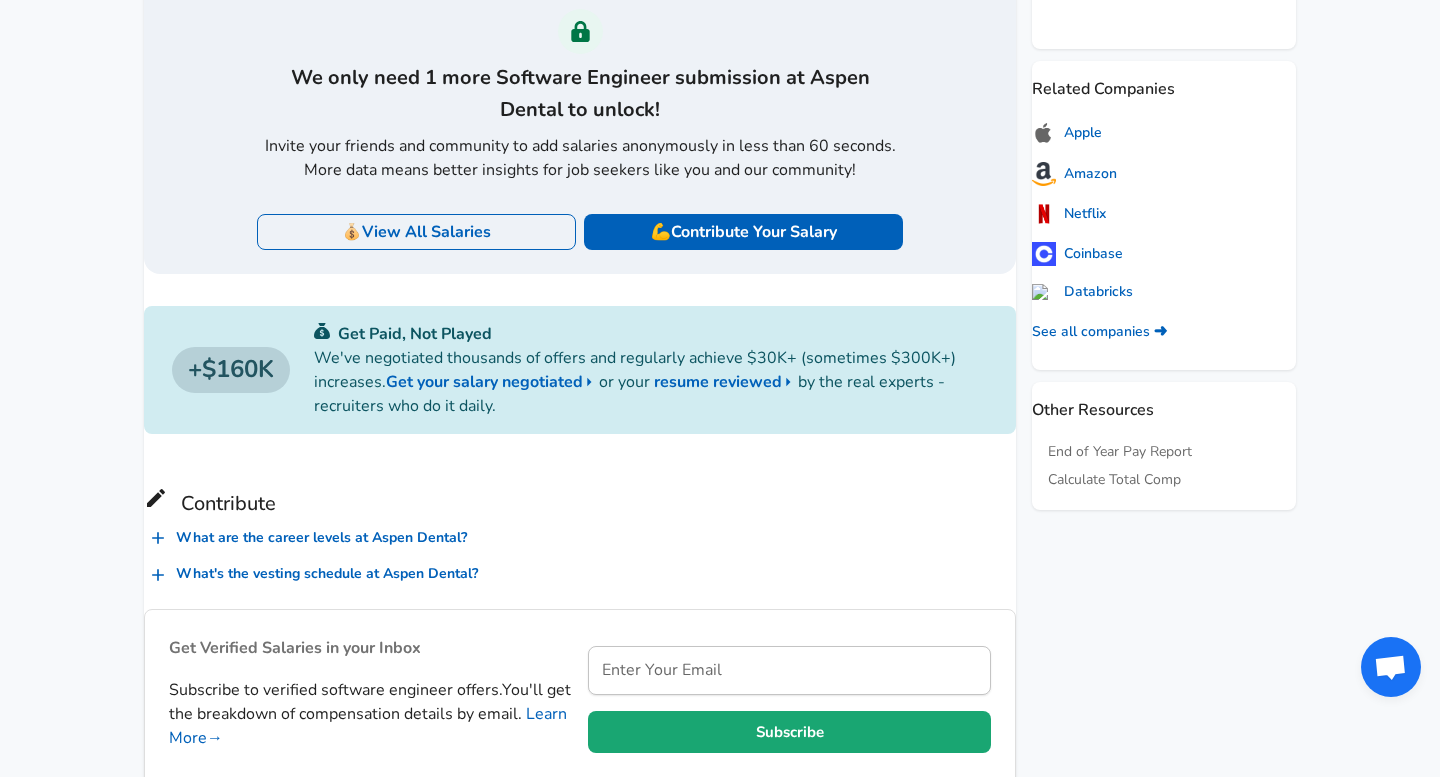 click on "💰  View All   Salaries" at bounding box center (416, 232) 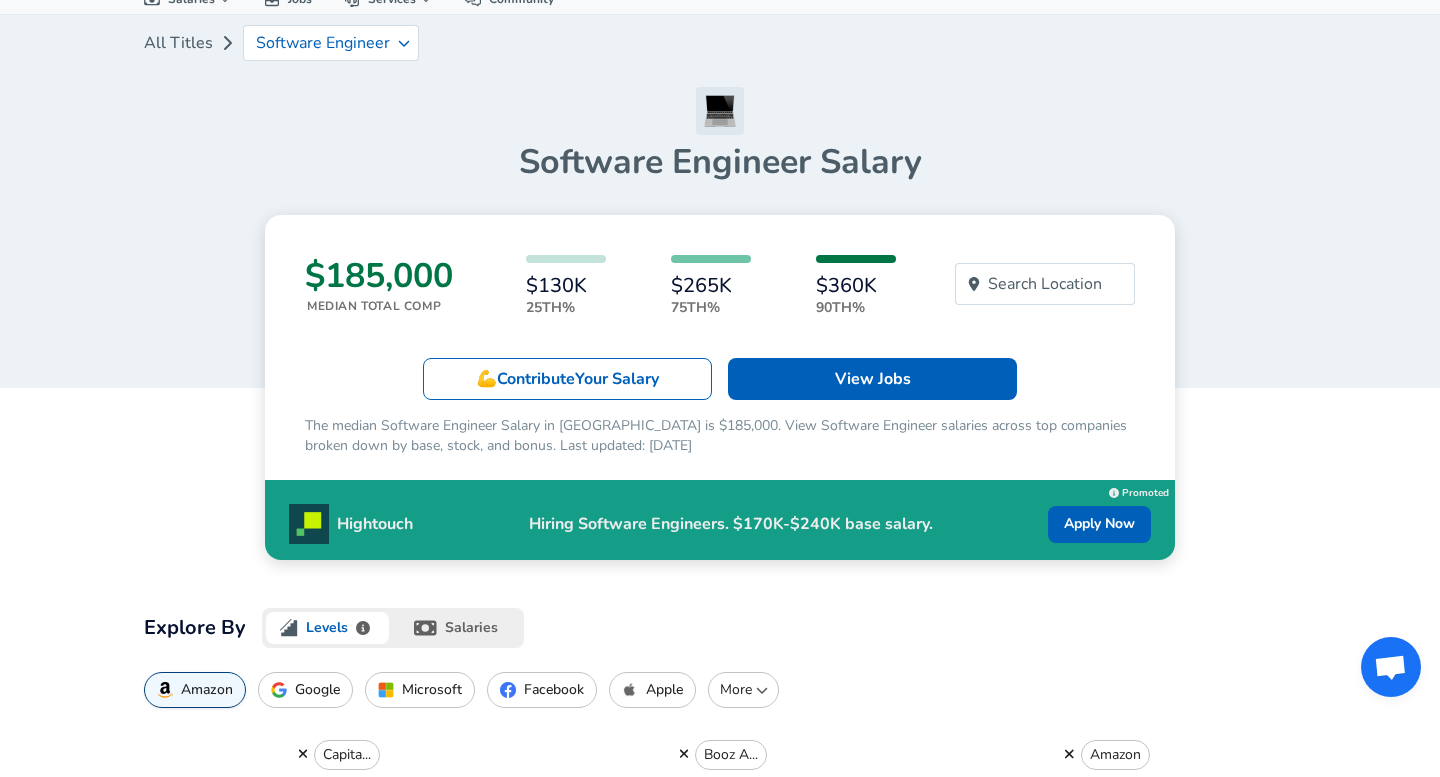 scroll, scrollTop: 0, scrollLeft: 0, axis: both 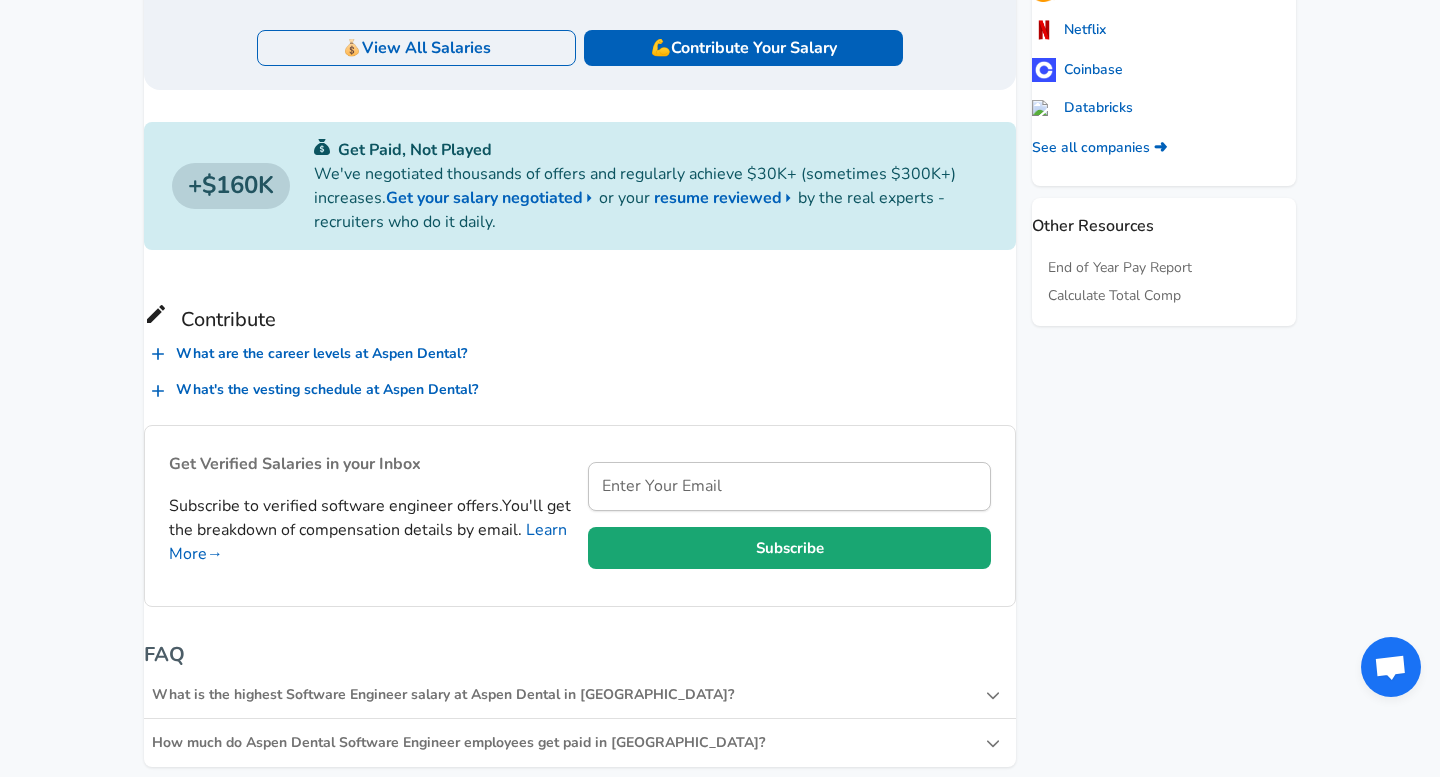 click on "What are the career levels at   Aspen Dental ?" at bounding box center [309, 354] 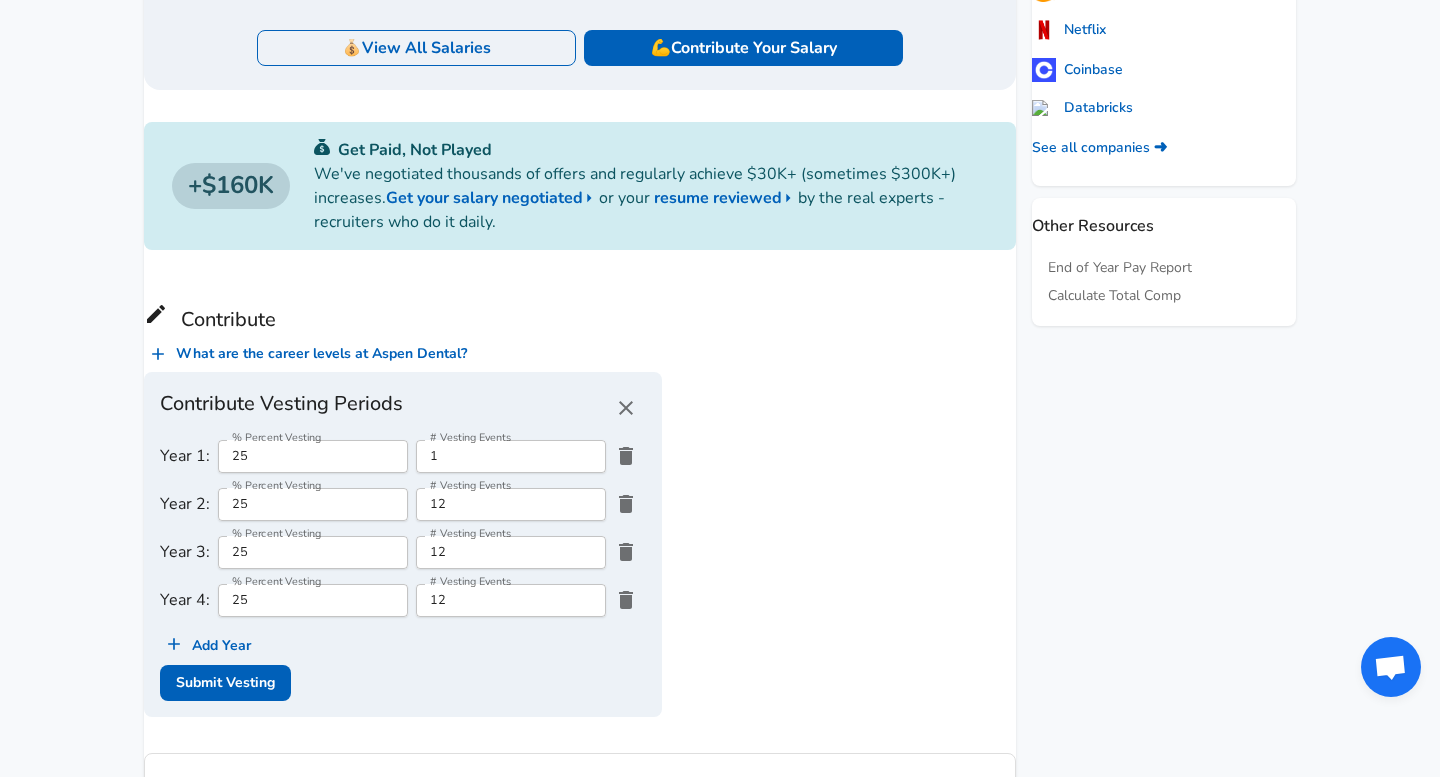click 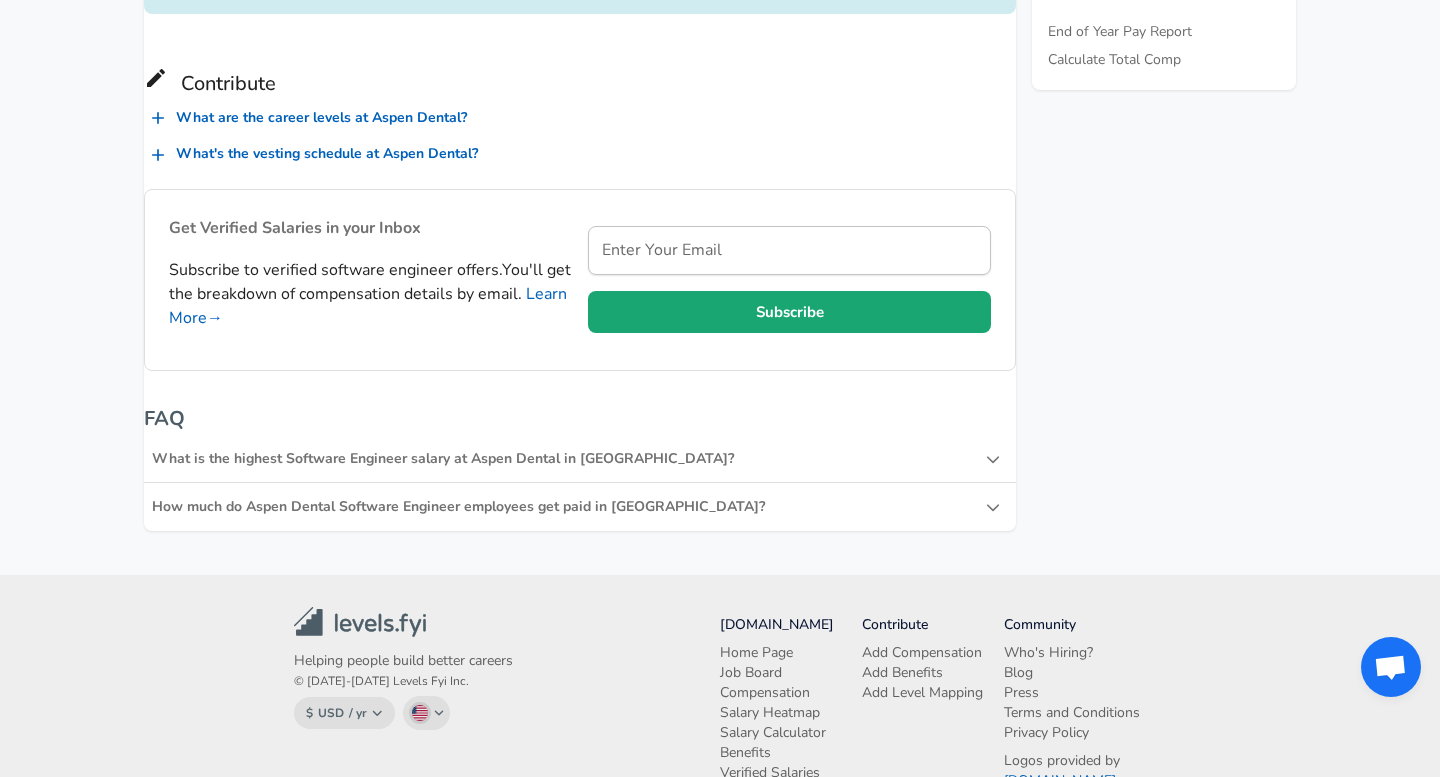 scroll, scrollTop: 1112, scrollLeft: 0, axis: vertical 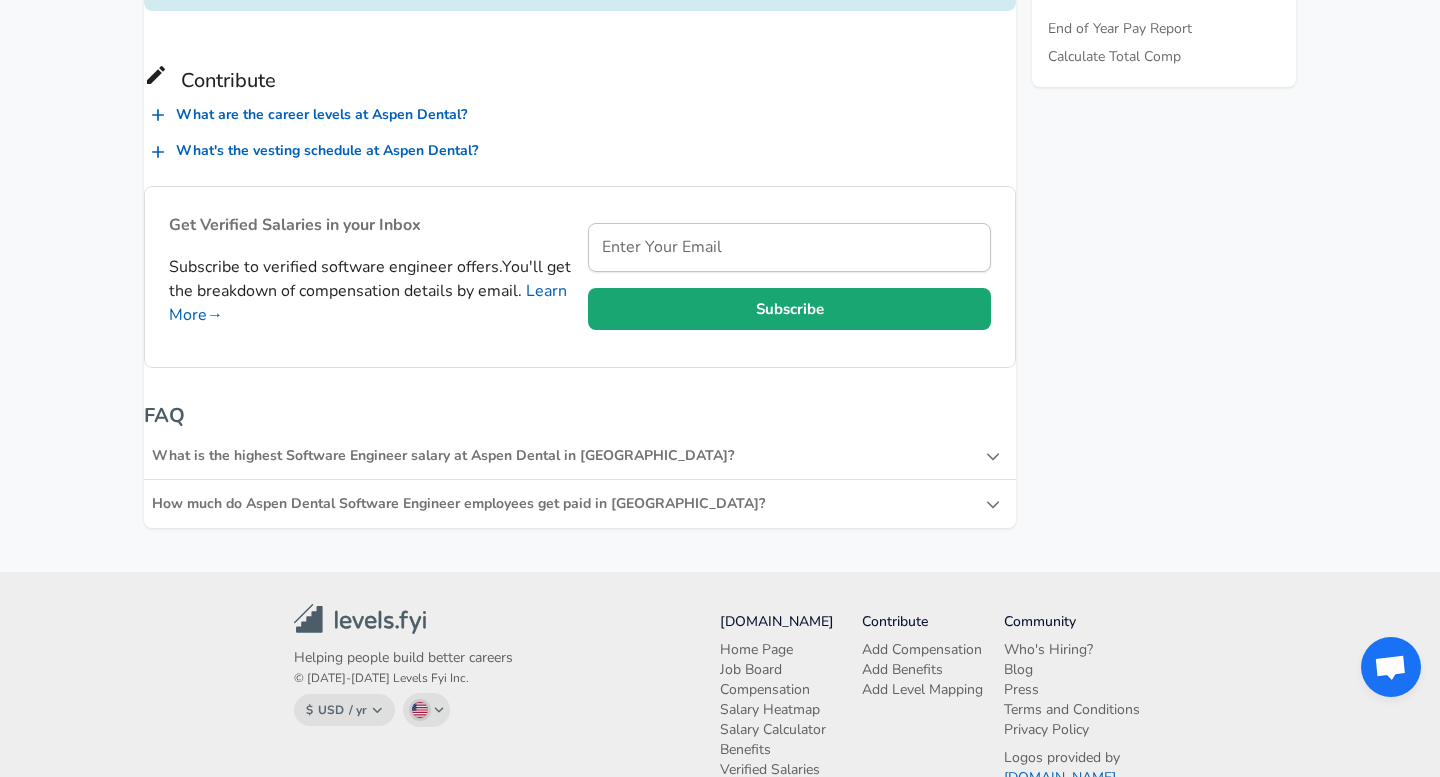 click on "What is the highest Software Engineer salary at Aspen Dental in [GEOGRAPHIC_DATA]?" at bounding box center (580, 456) 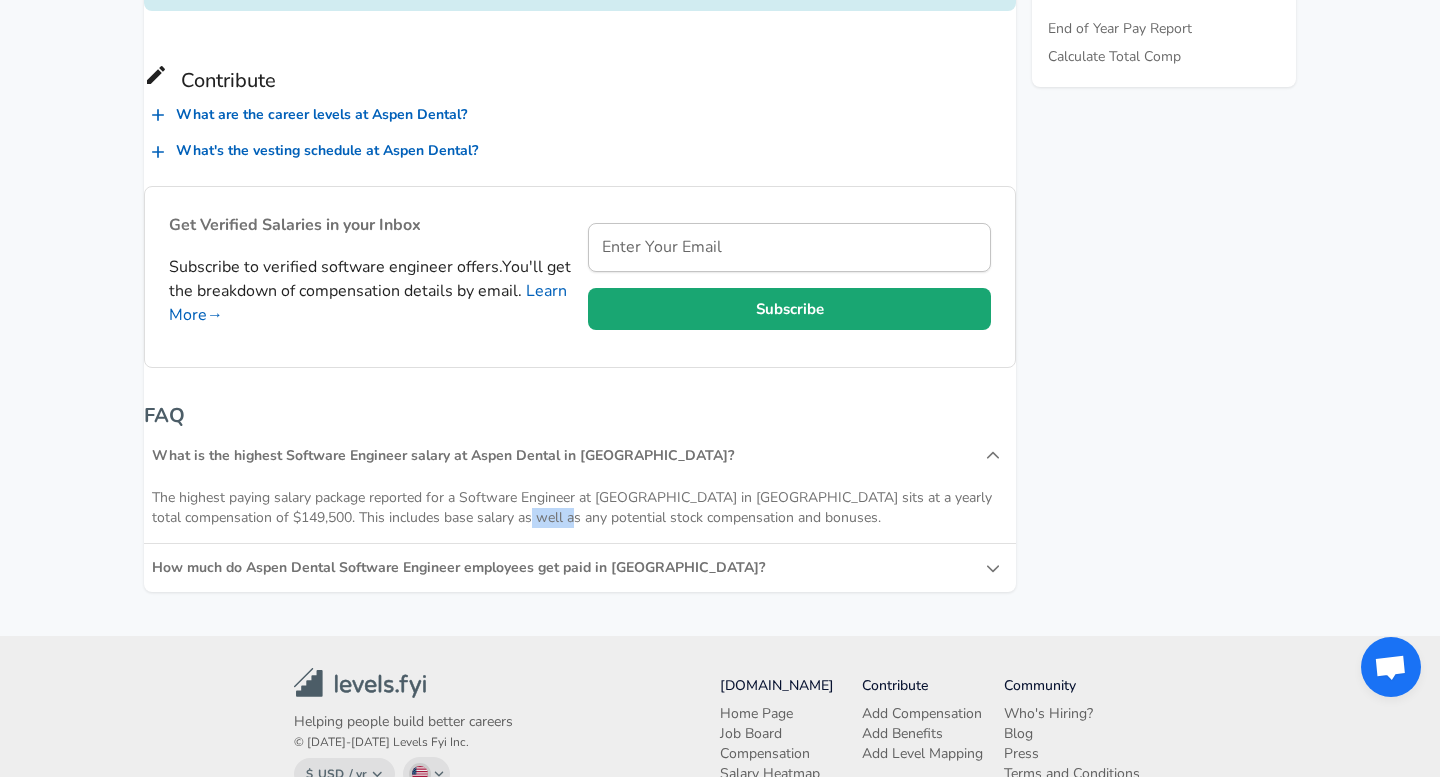 drag, startPoint x: 579, startPoint y: 530, endPoint x: 628, endPoint y: 540, distance: 50.01 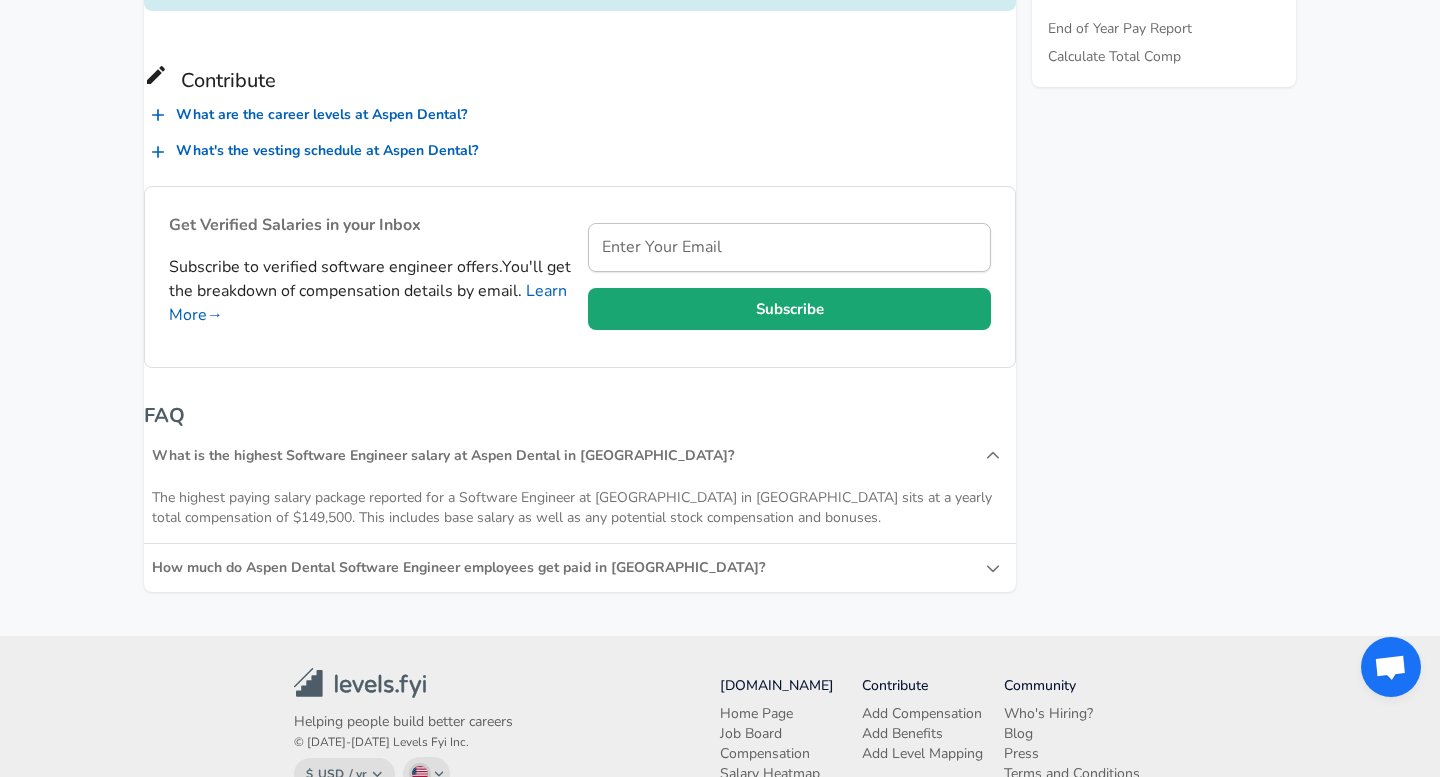 click on "How much do Aspen Dental Software Engineer employees get paid in [GEOGRAPHIC_DATA]?" at bounding box center [569, 568] 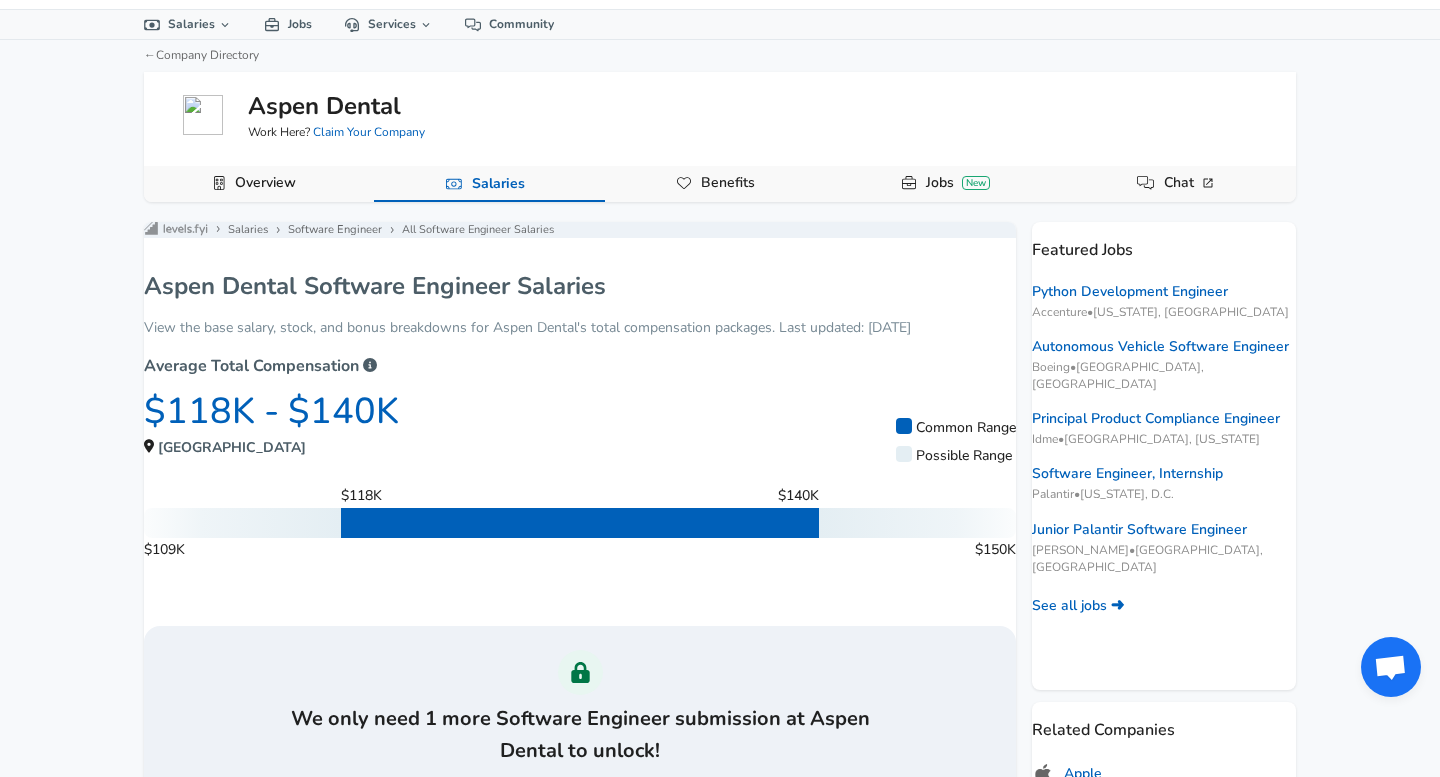 scroll, scrollTop: 0, scrollLeft: 0, axis: both 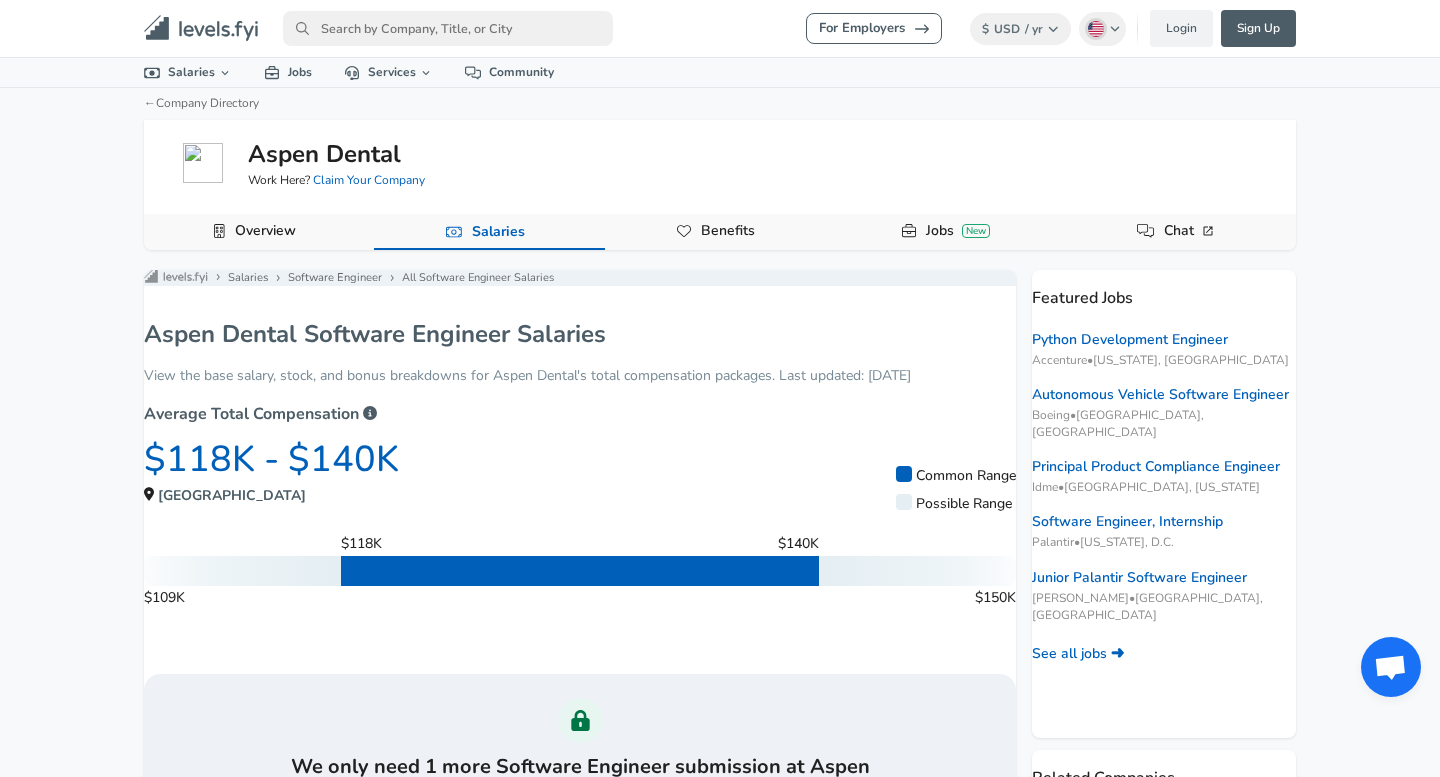 click on "Benefits" at bounding box center [728, 231] 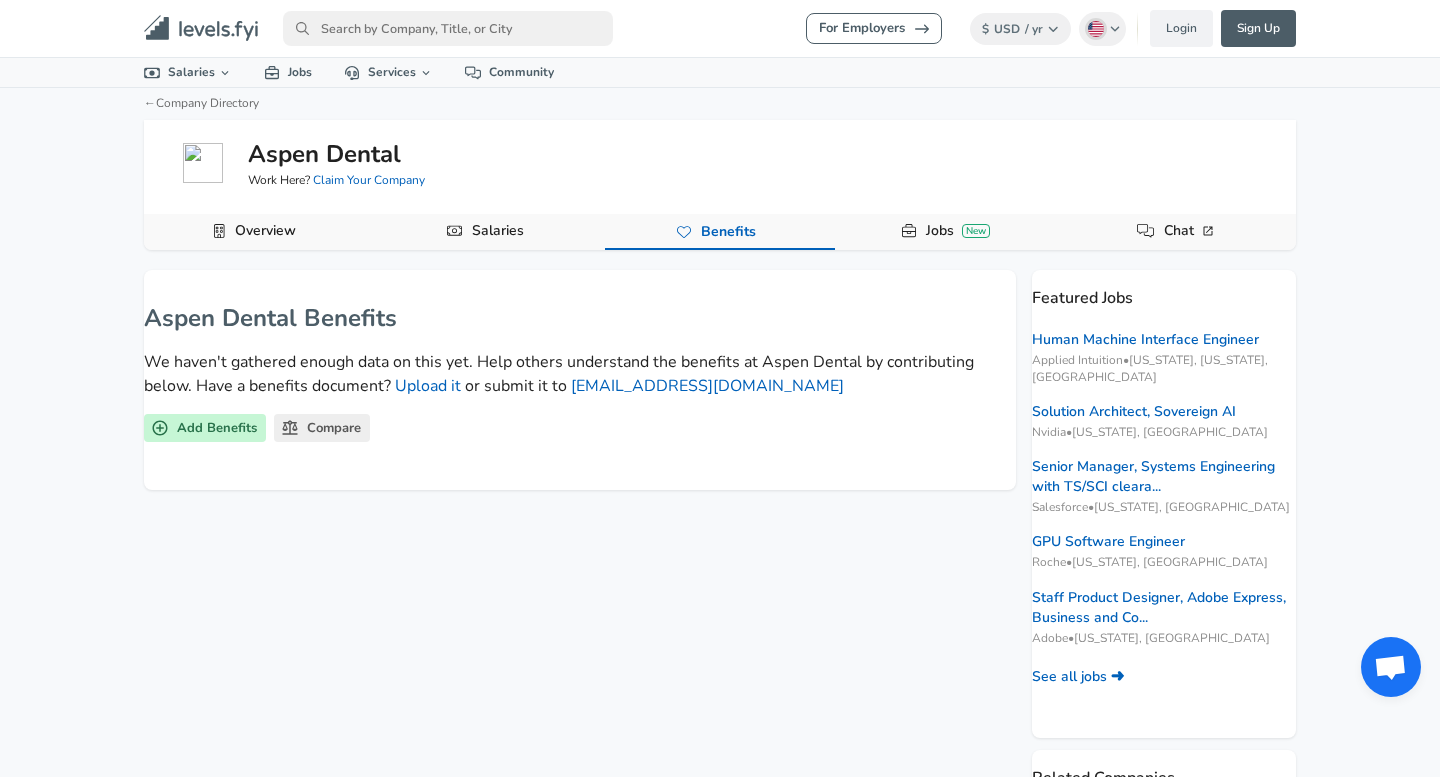 click on "Jobs New" at bounding box center [950, 232] 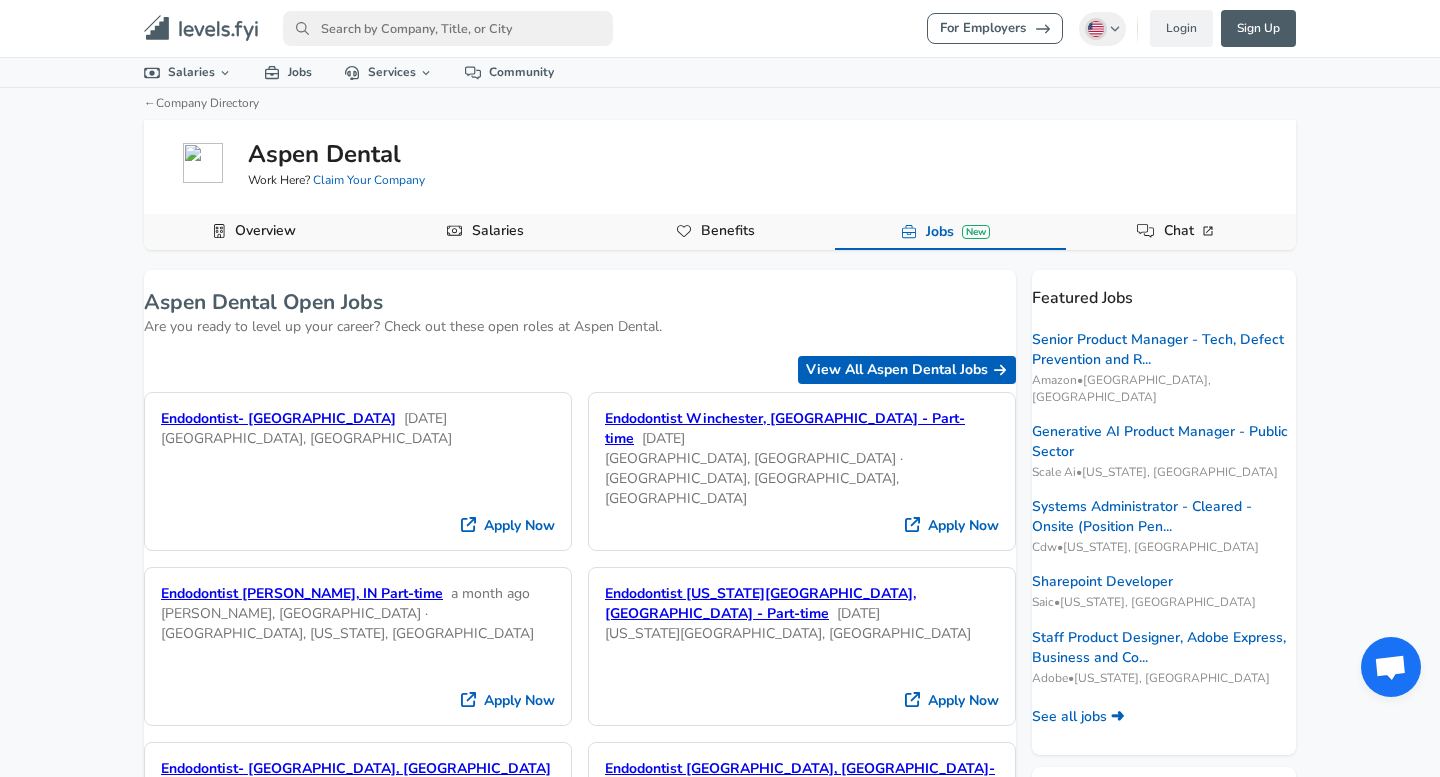 click on "Chat" at bounding box center (1181, 232) 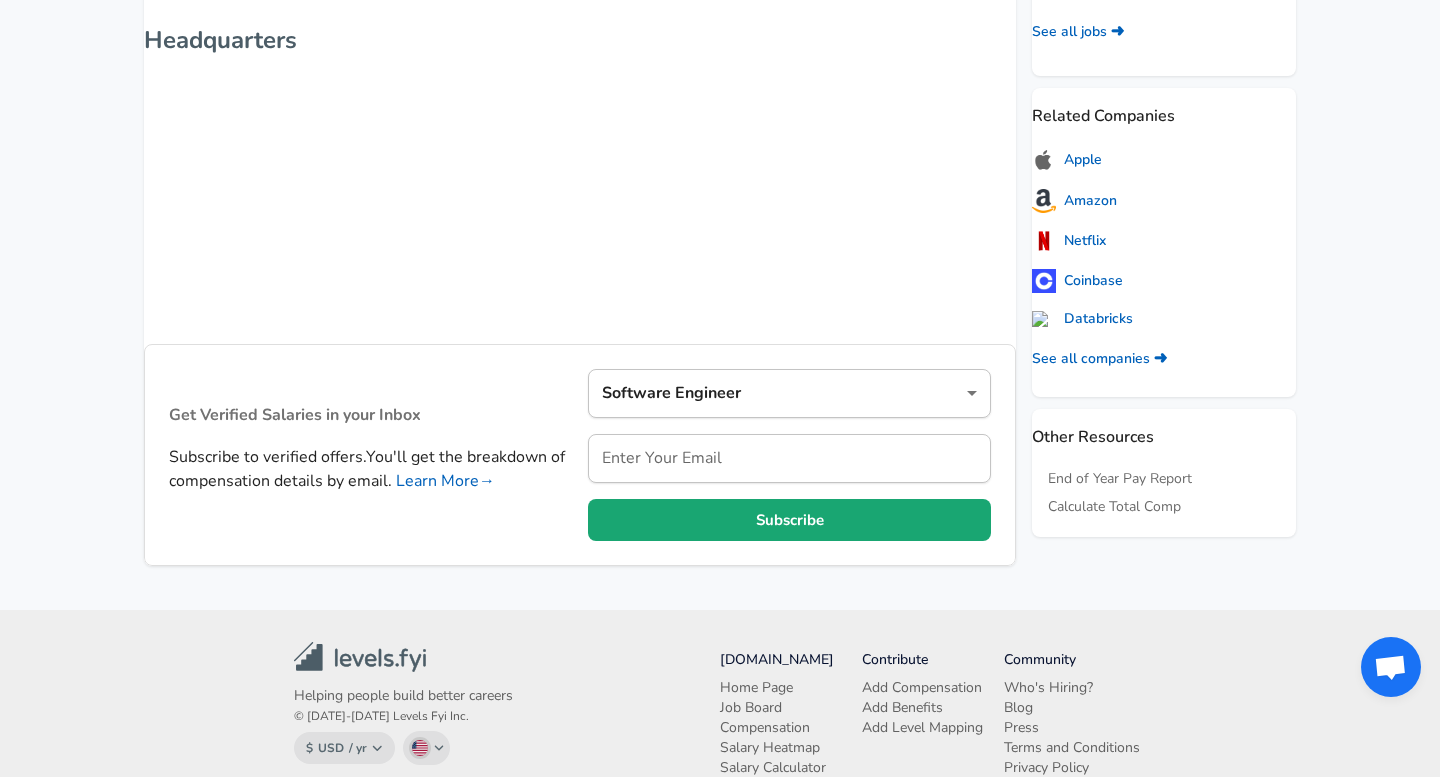 scroll, scrollTop: 947, scrollLeft: 0, axis: vertical 